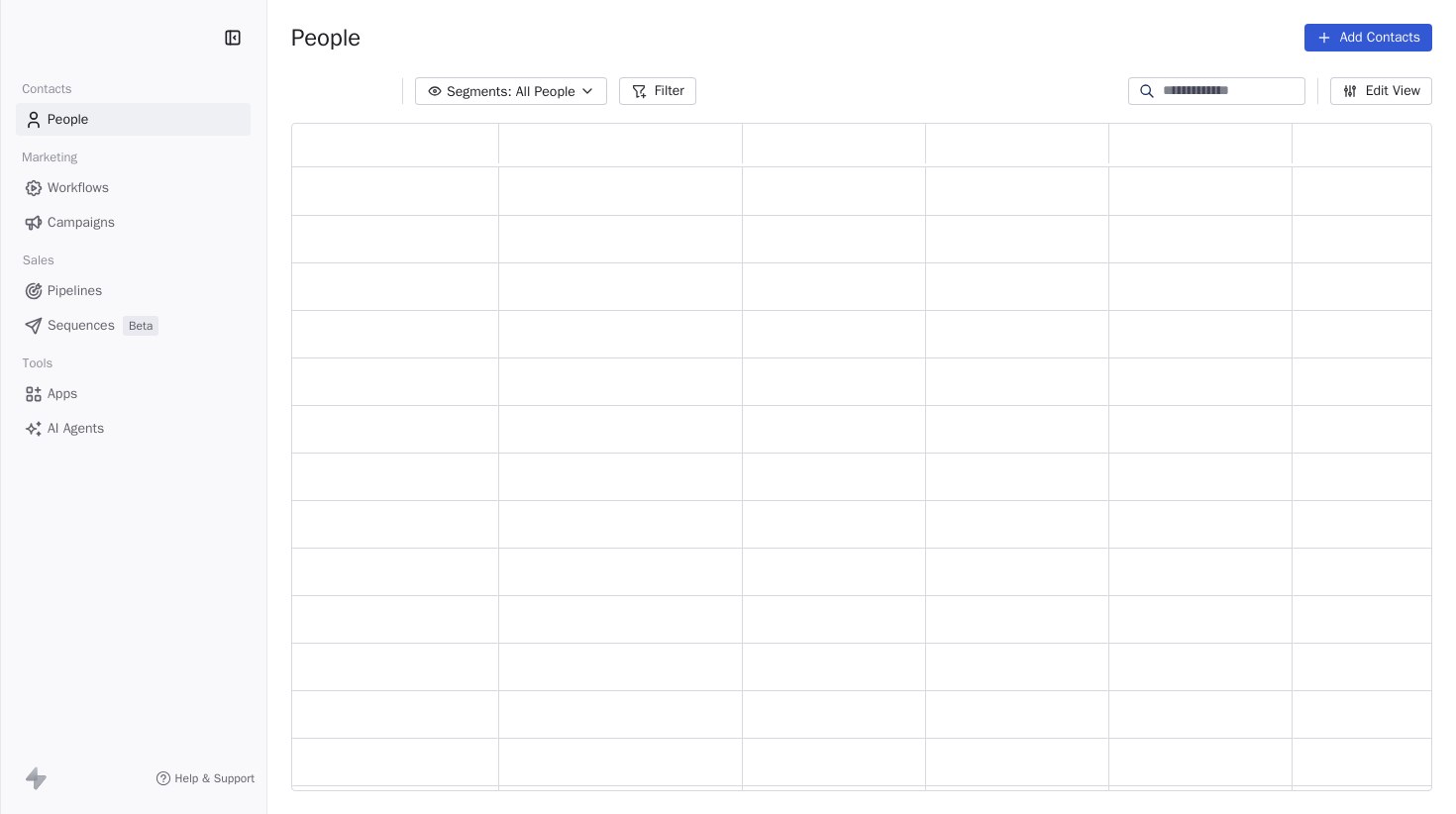 scroll, scrollTop: 0, scrollLeft: 0, axis: both 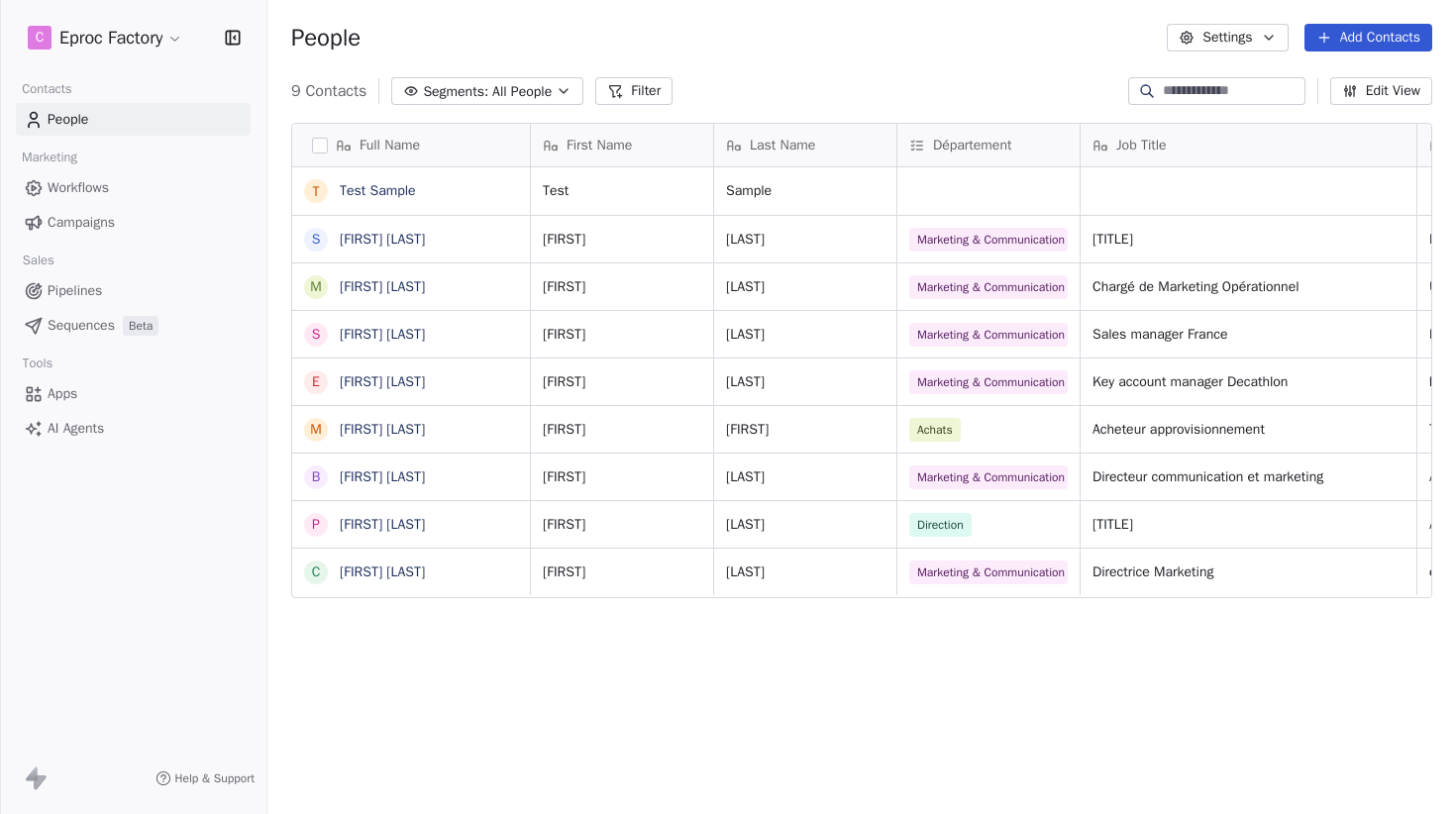click on "C Eproc Factory Contacts People Marketing Workflows Campaigns Sales Pipelines Sequences Beta Tools Apps AI Agents Help & Support People Settings Add Contacts 9 Contacts Segments: All People Filter Edit View Tag Add to Sequence Export Full Name T [LAST] [LAST] S [FIRST] [LAST] M [FIRST] [LAST] S [FIRST] [LAST] E [FIRST] [LAST] M [FIRST] [LAST] B [FIRST] [LAST] P [FIRST] [LAST] C [FIRST] [LAST] First Name Last Name Département Job Title Company Status Email LinkedIn [FIRST] [LAST] [FIRST] [LAST] [EMAIL] [LINK] [FIRST] [LAST] Marketing & Communication On premise event marketing specialist [COMPANY] New Lead [LINK] [FIRST] [LAST] Marketing & Communication Chargé de Marketing Opérationnel [COMPANY] New Lead [EMAIL] [LINK] [FIRST] [LAST] Marketing & Communication Sales manager France [COMPANY] Contacted [EMAIL] [LINK] [FIRST] [LAST] [COMPANY]" at bounding box center [728, 407] 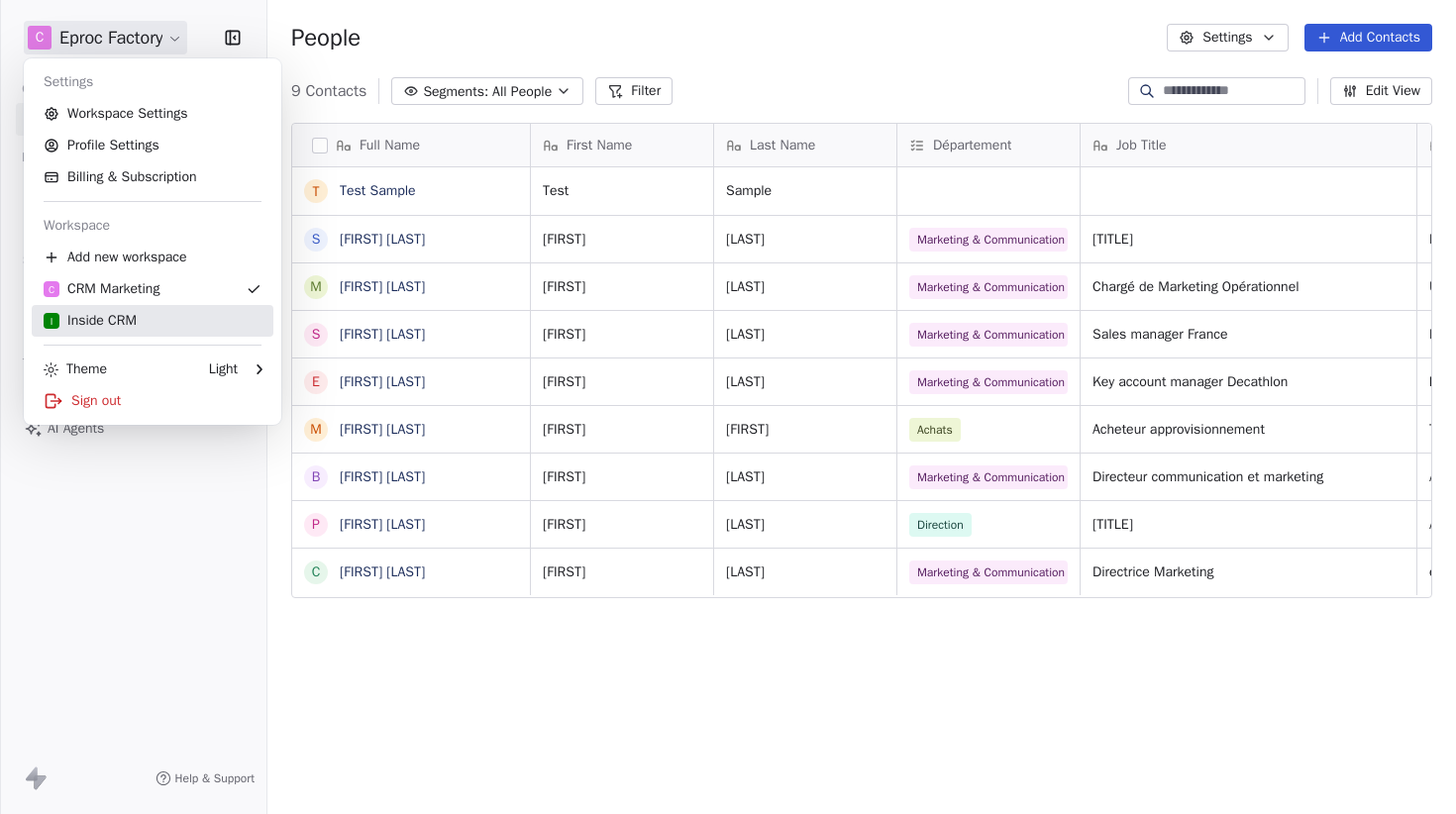 click on "I Inside CRM" at bounding box center (153, 321) 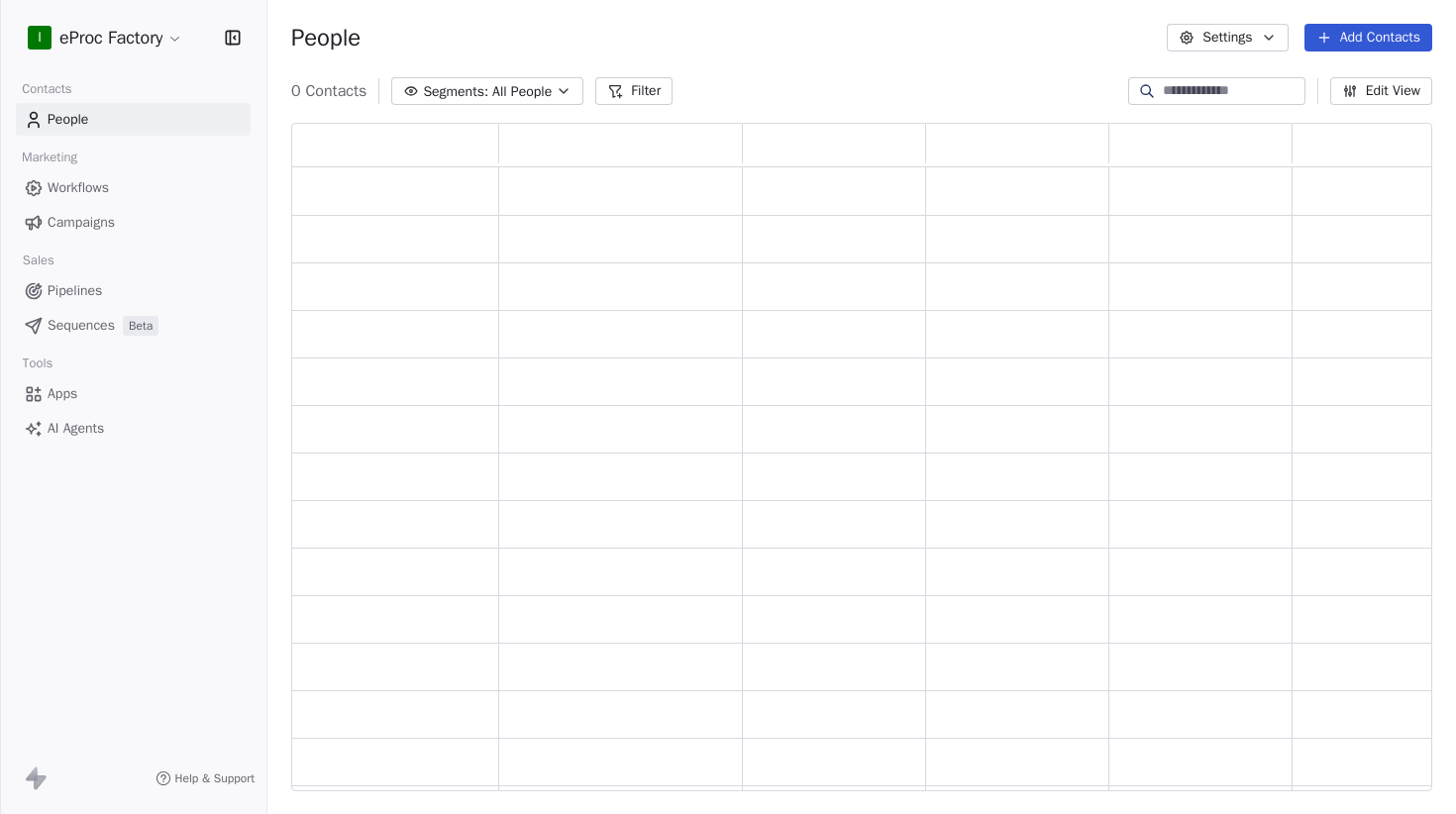 scroll, scrollTop: 0, scrollLeft: 1, axis: horizontal 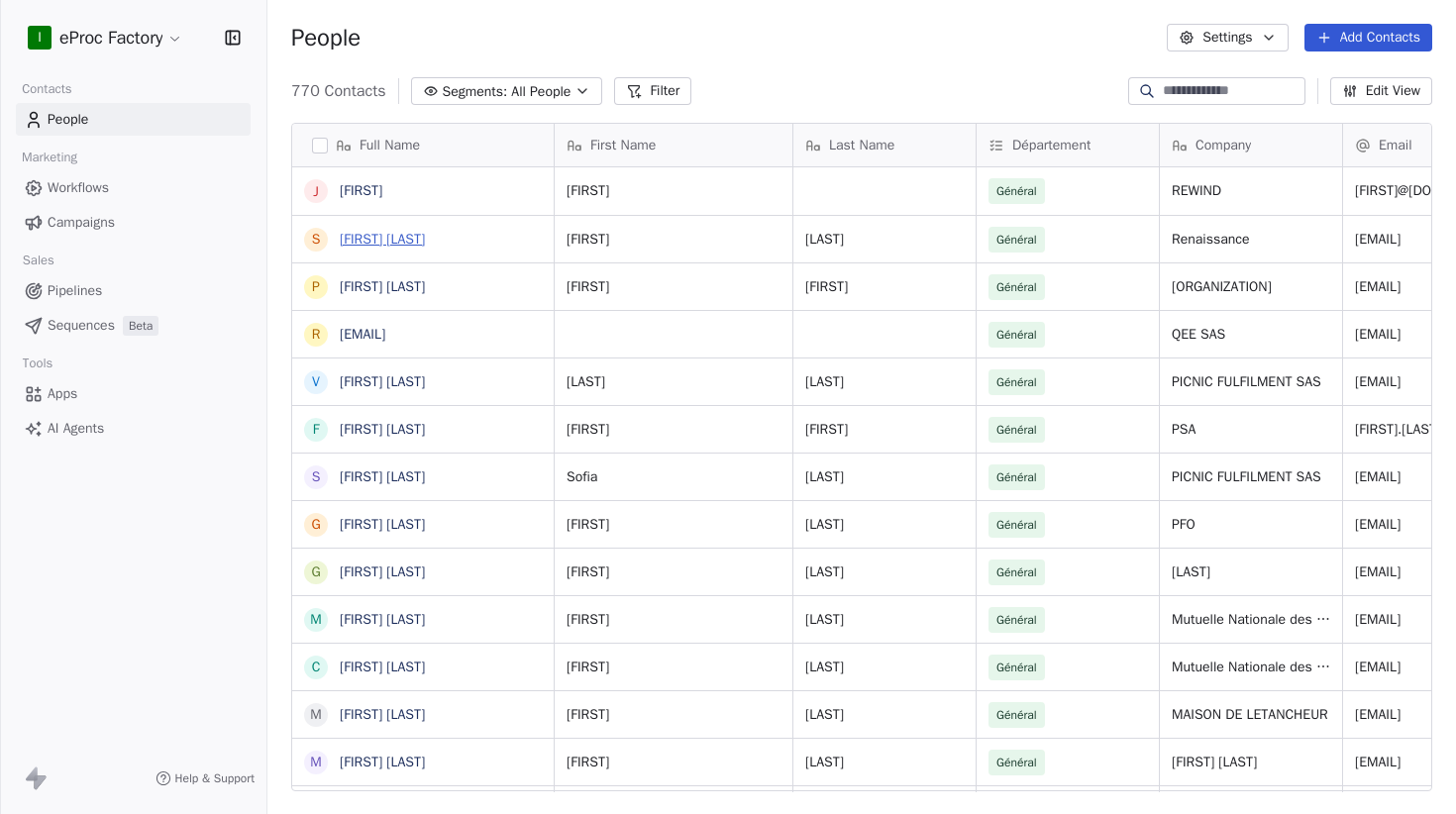 click on "[FIRST] [LAST]" at bounding box center [382, 239] 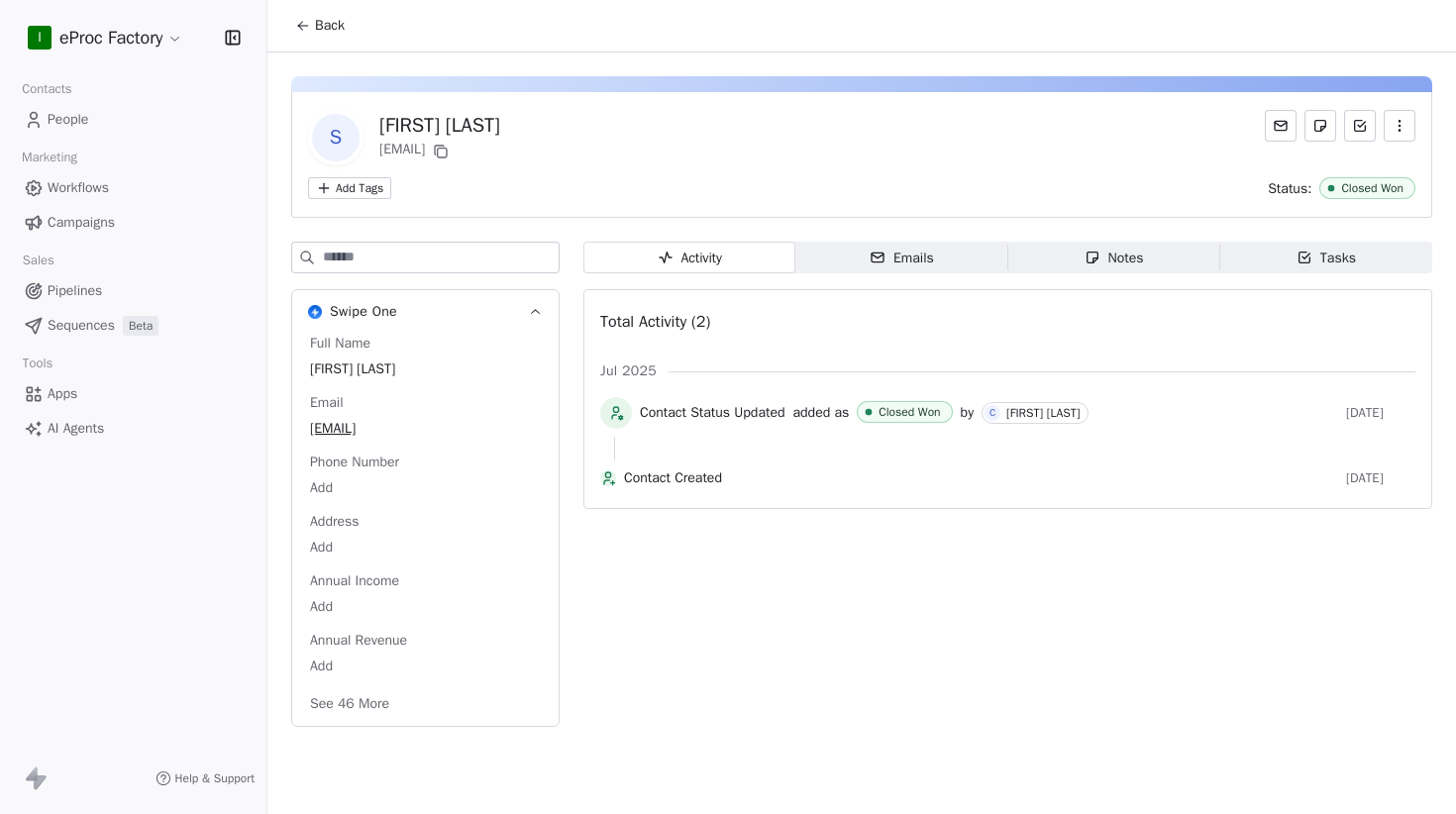click on "Pipelines" at bounding box center (133, 290) 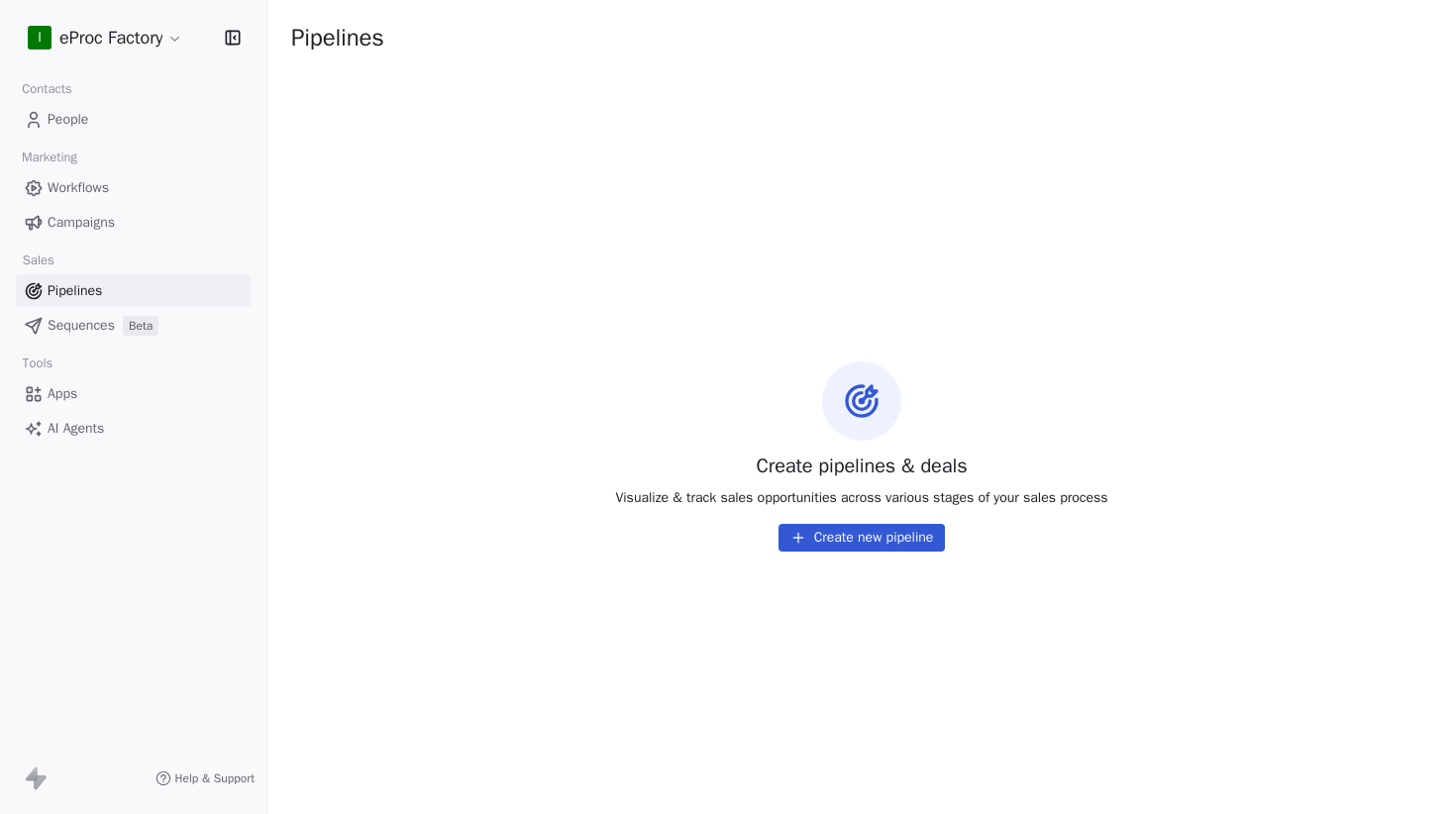 click on "Campaigns" at bounding box center [81, 222] 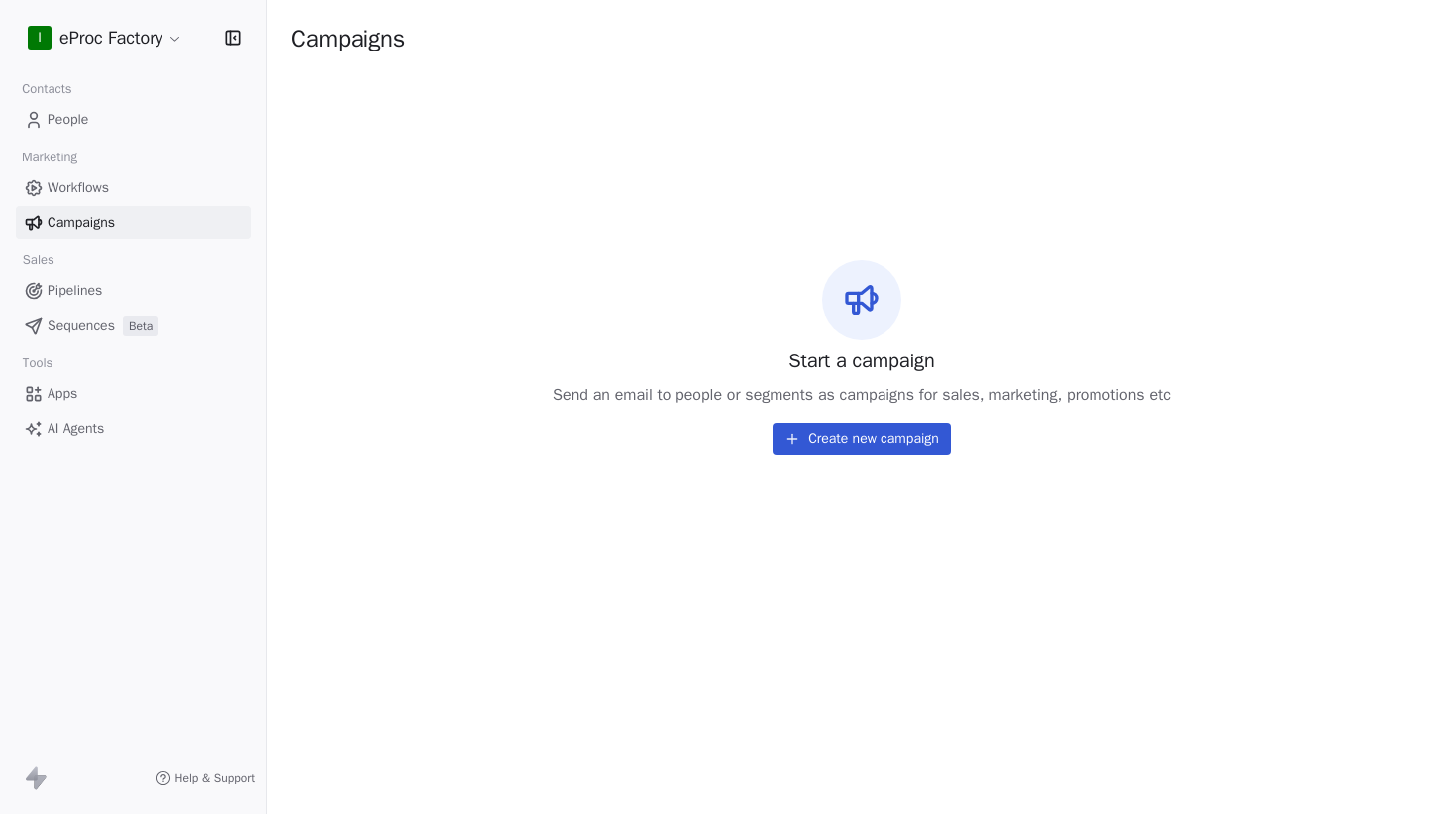 click on "Workflows" at bounding box center (78, 187) 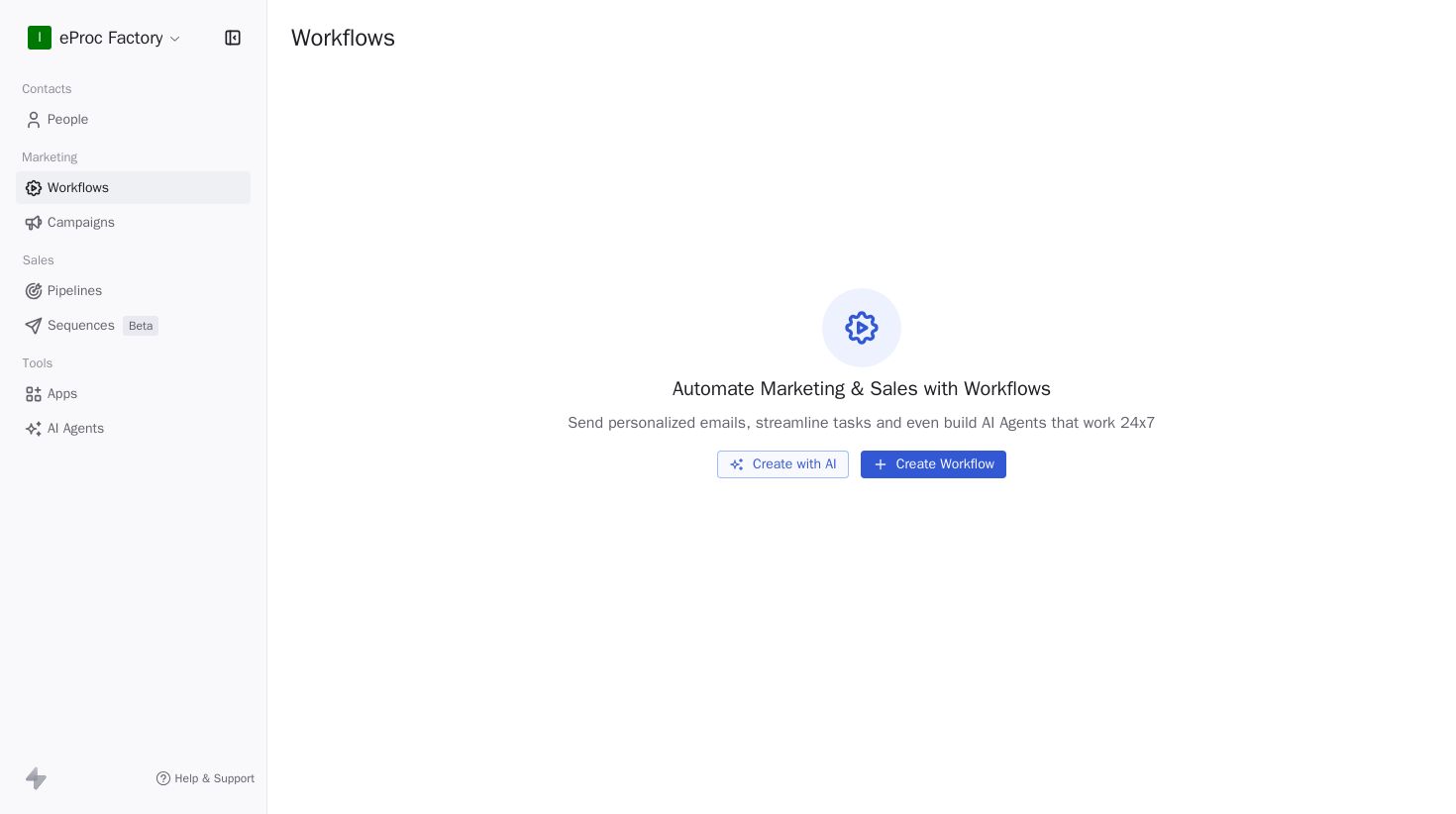 click on "Sequences" at bounding box center (81, 325) 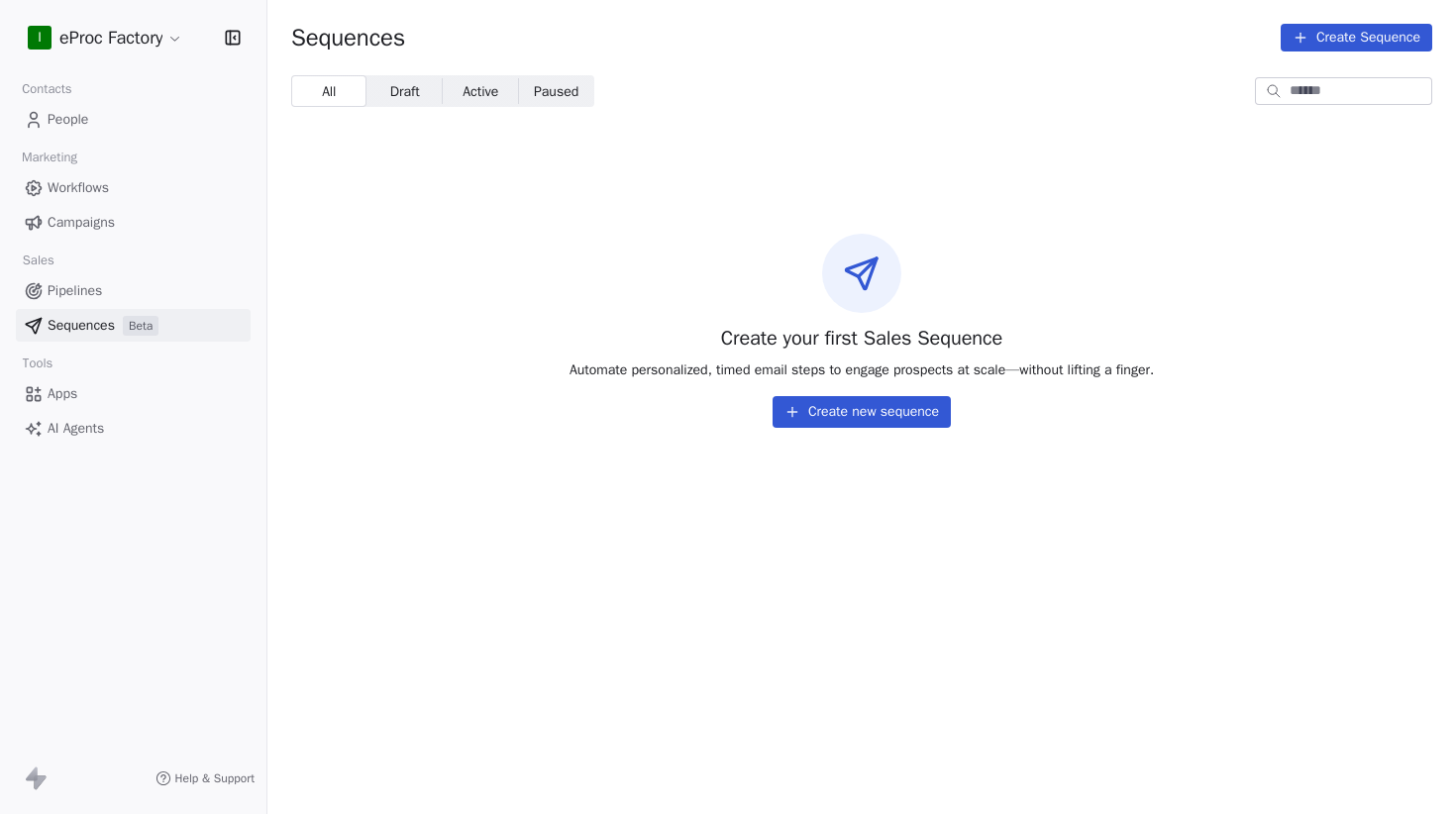 click on "People" at bounding box center [67, 119] 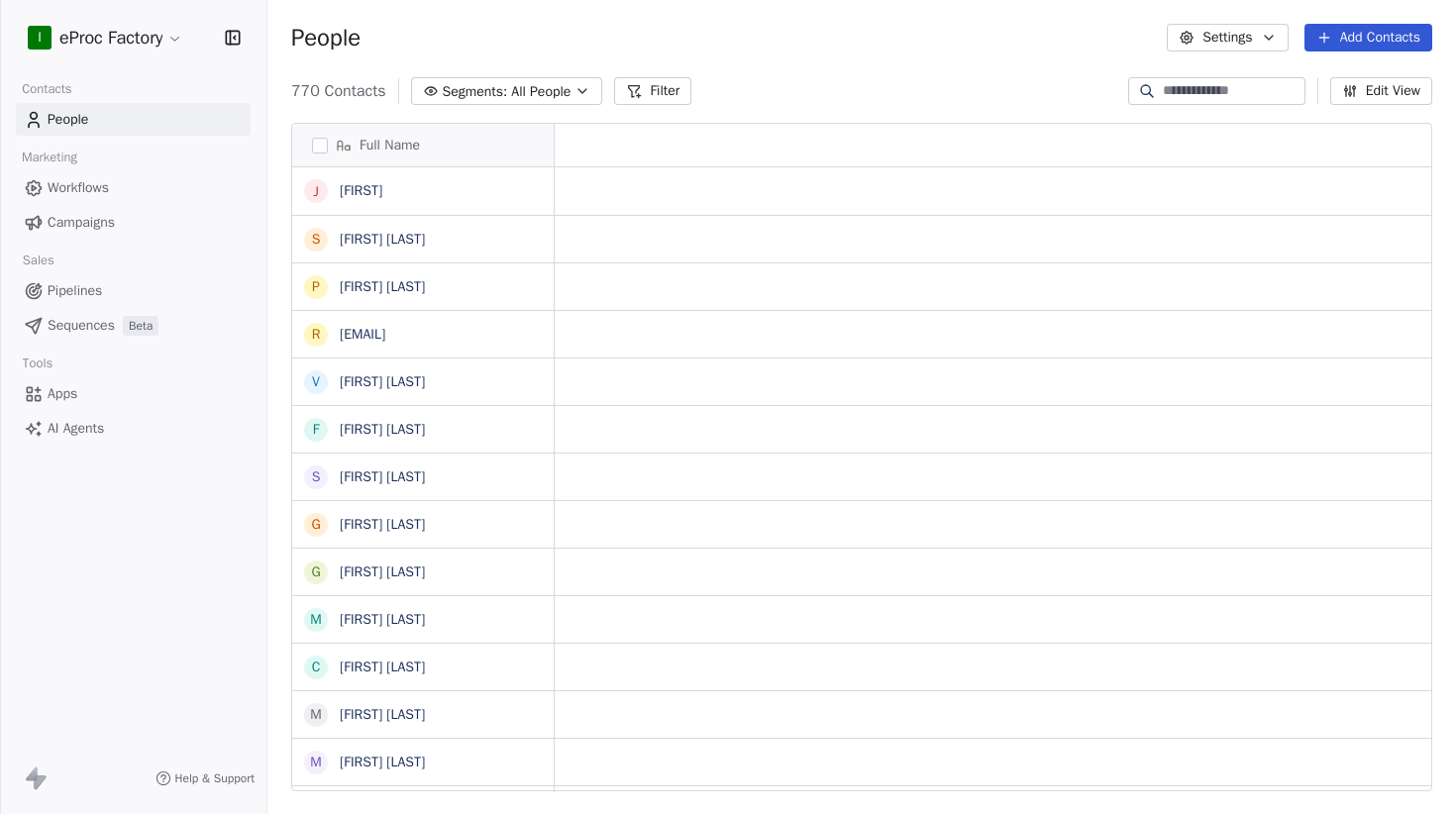 scroll, scrollTop: 716, scrollLeft: 1189, axis: both 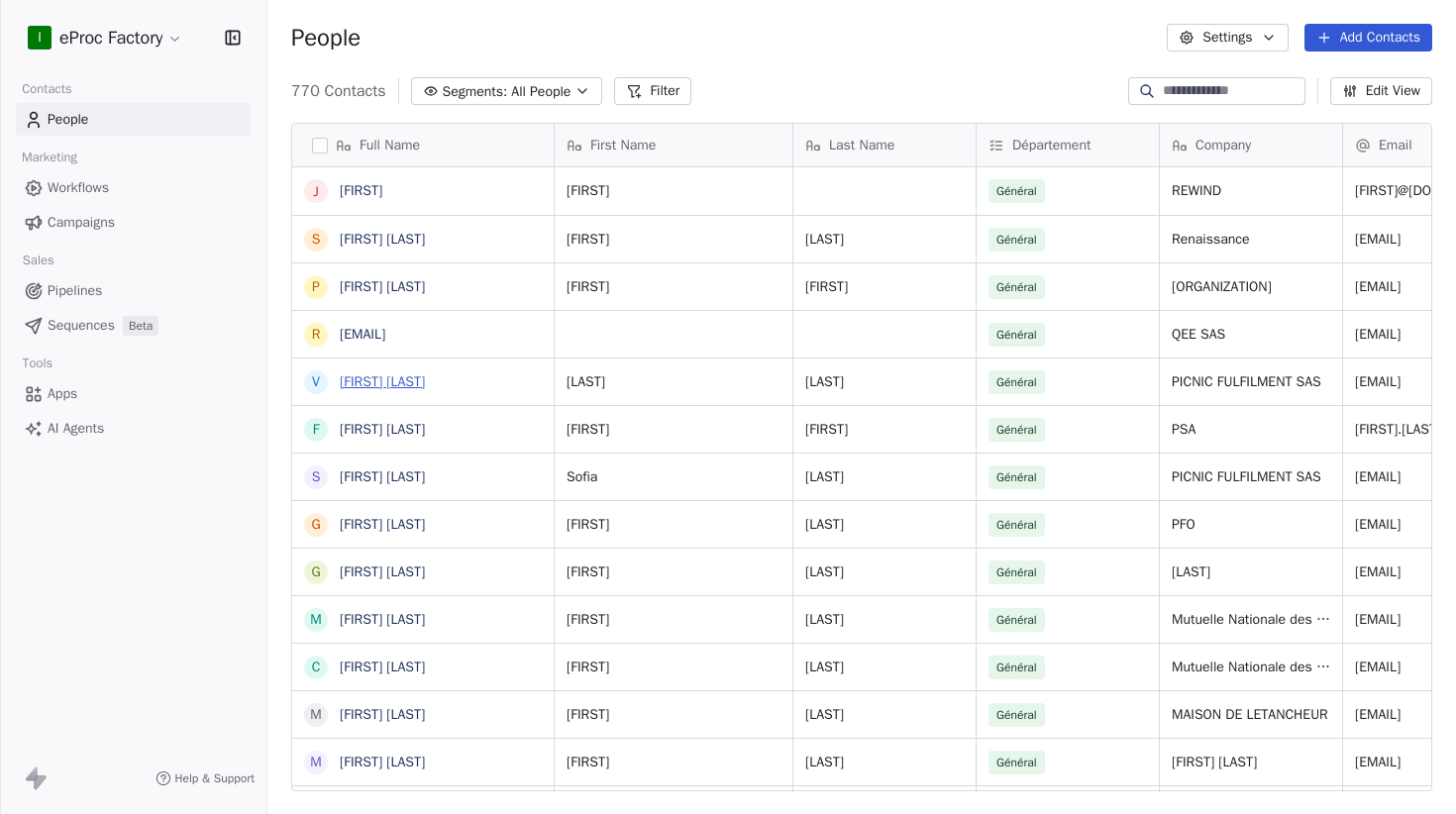 click on "[FIRST] [LAST]" at bounding box center [382, 381] 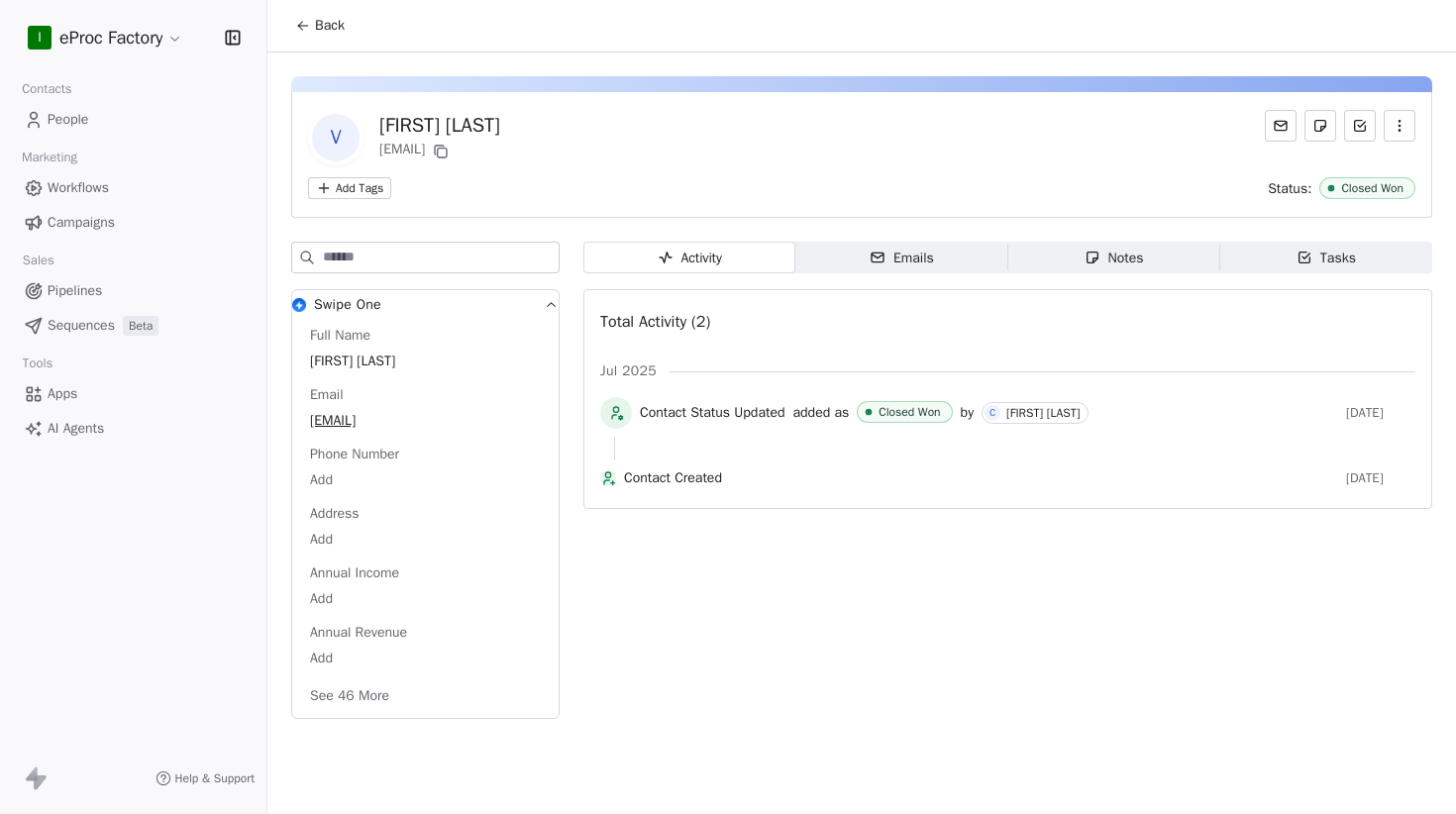 click on "Back" at bounding box center (330, 26) 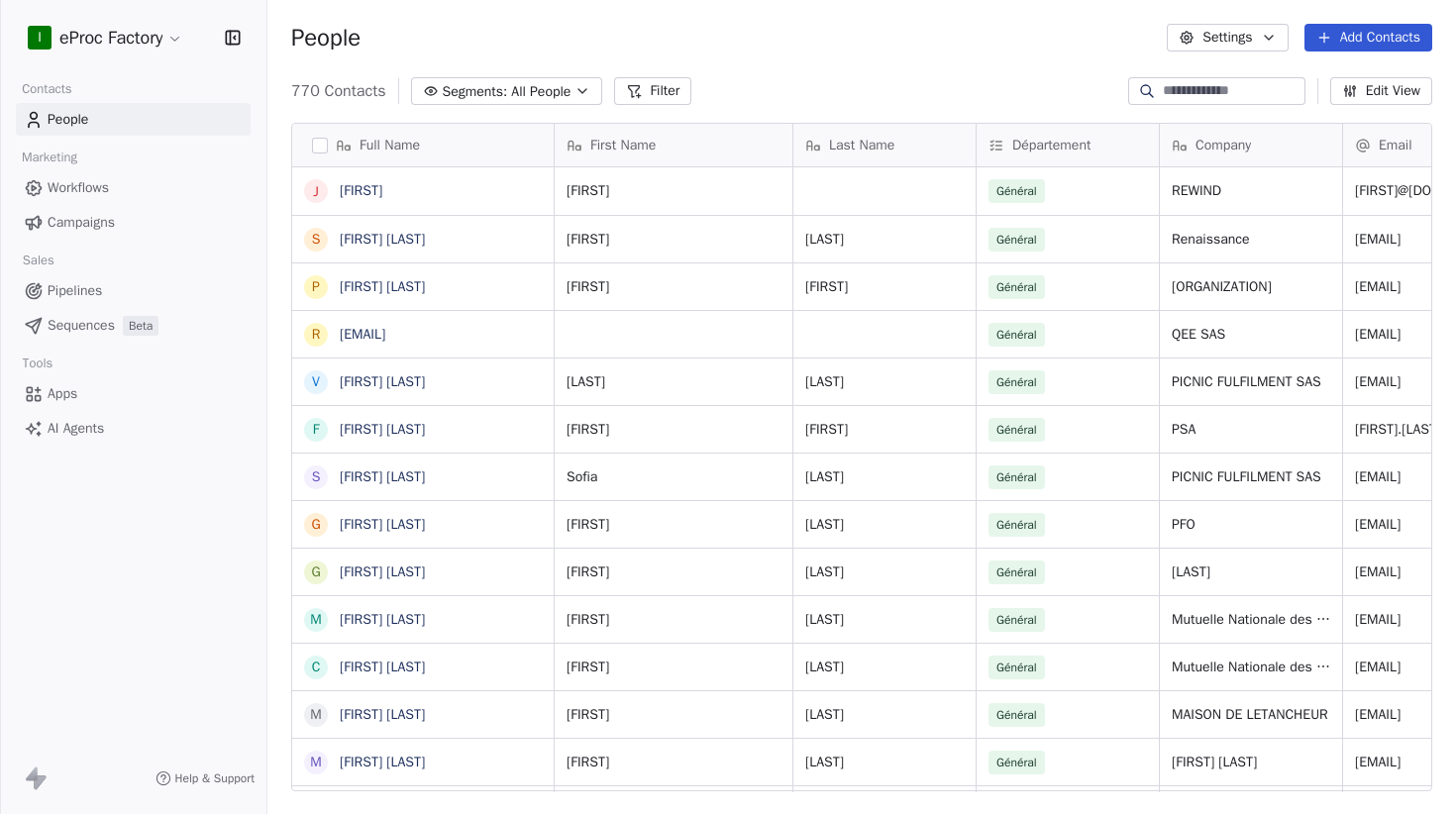 scroll, scrollTop: 0, scrollLeft: 1, axis: horizontal 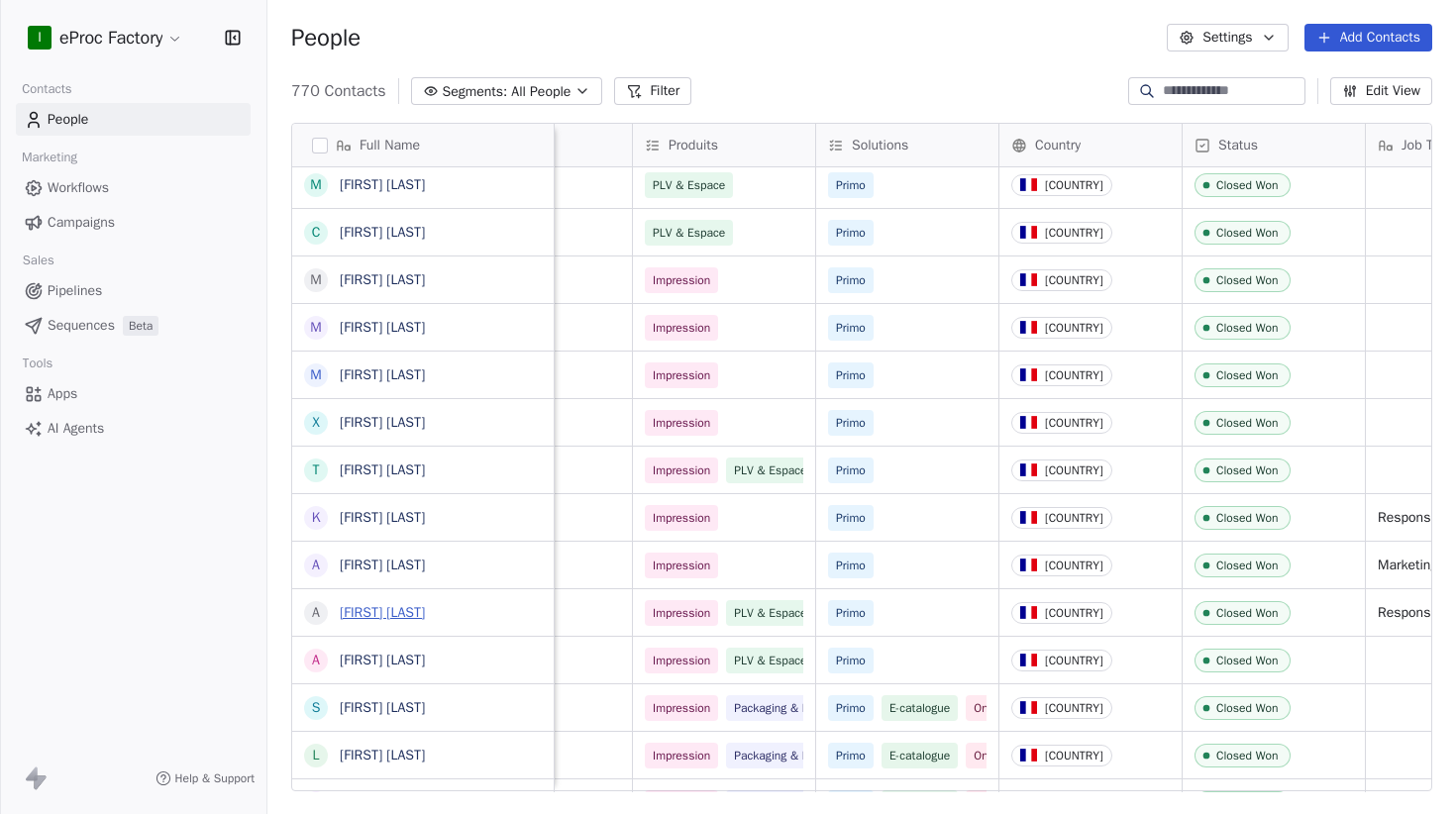 click on "[FIRST] [LAST]" at bounding box center [382, 612] 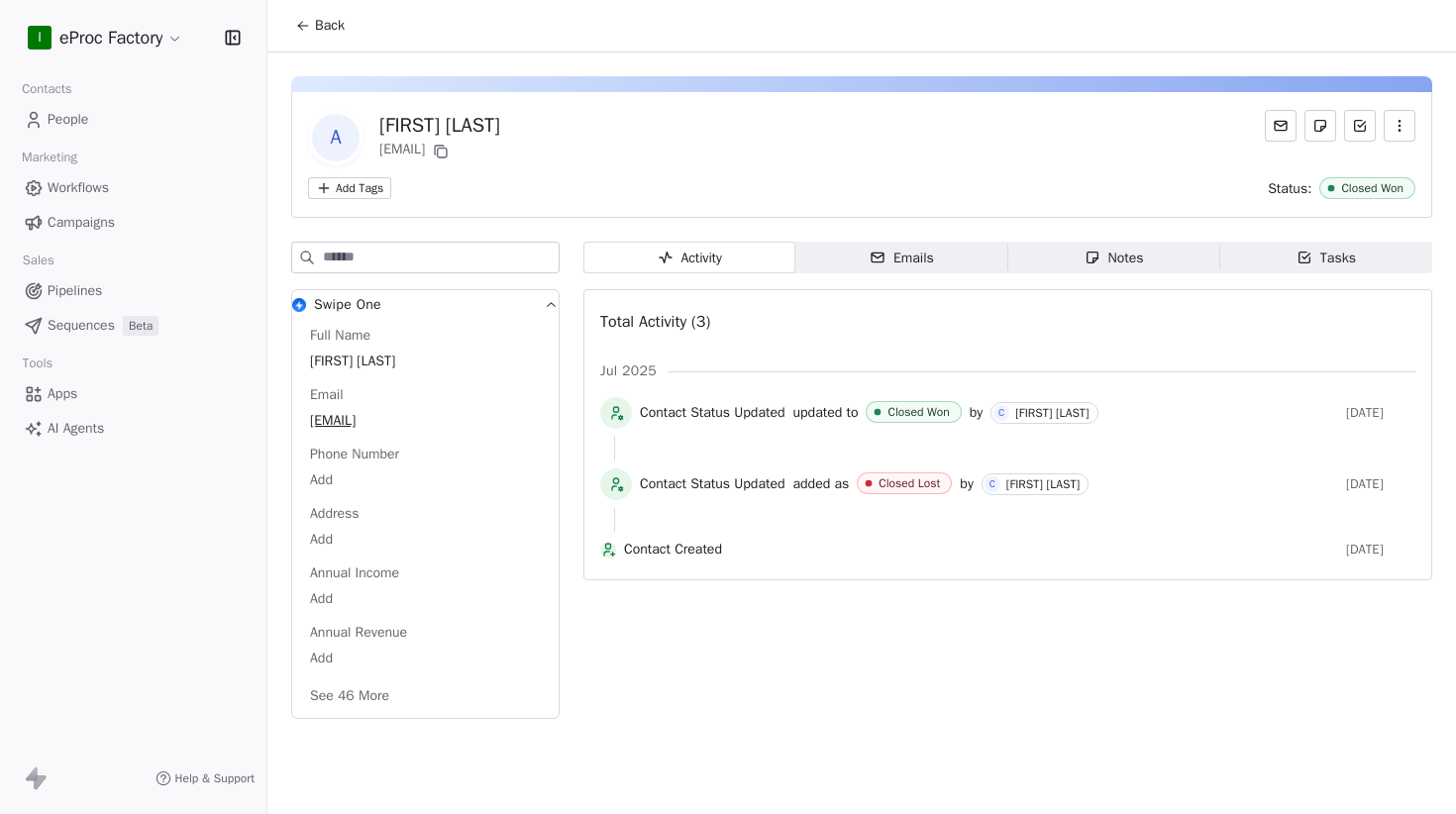 click 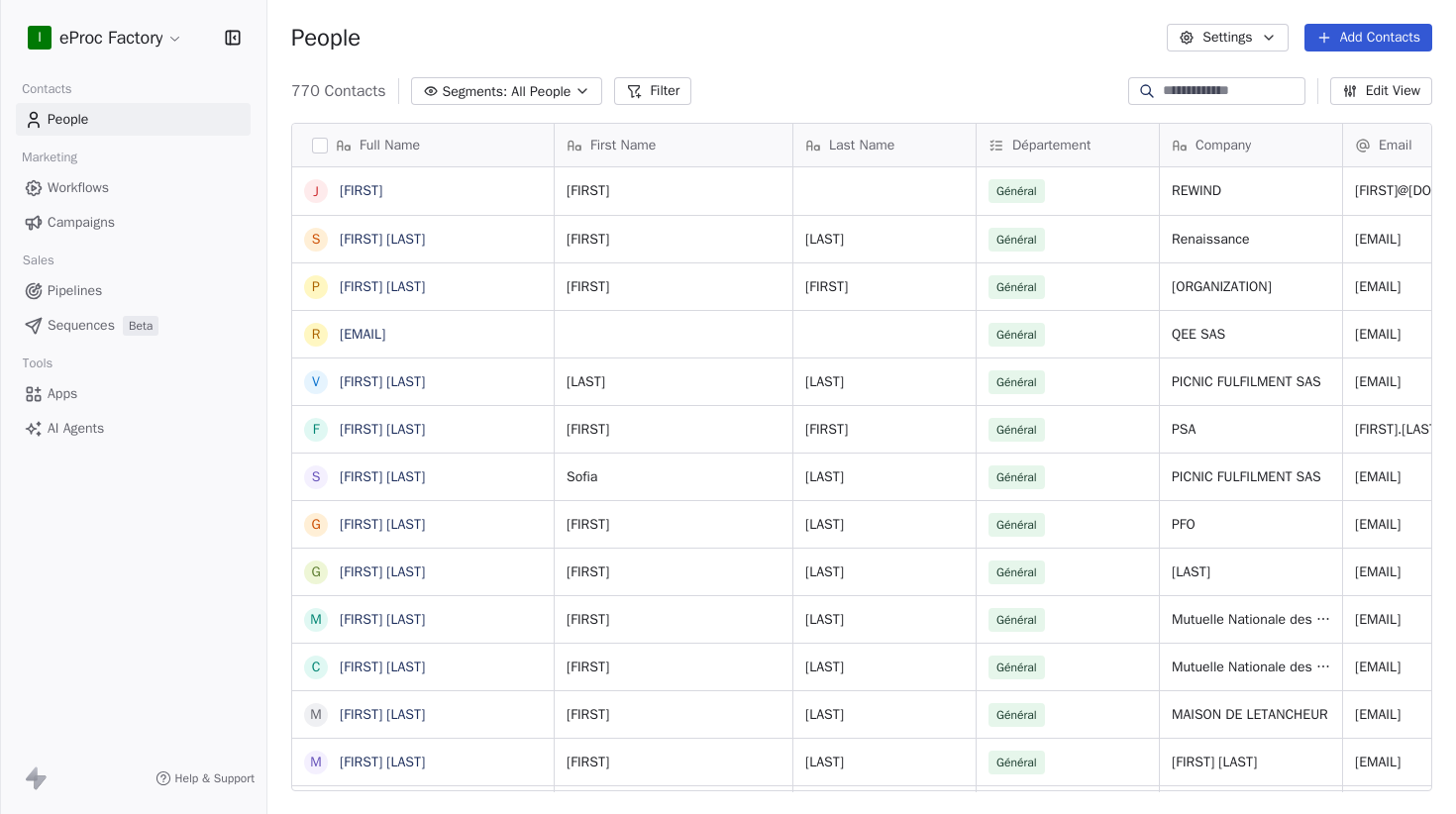 scroll, scrollTop: 435, scrollLeft: 0, axis: vertical 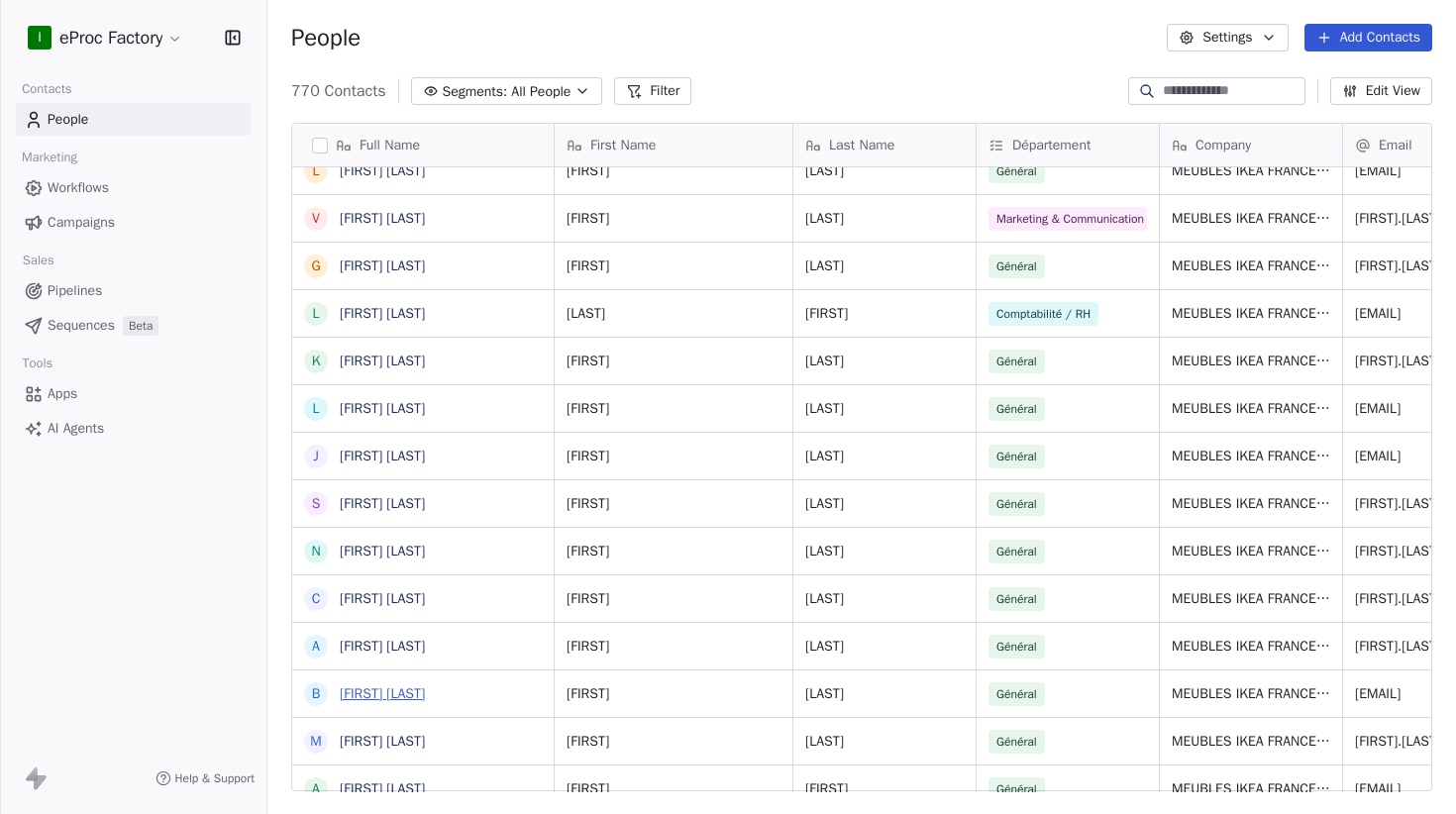 click on "[FIRST] [LAST]" at bounding box center [382, 693] 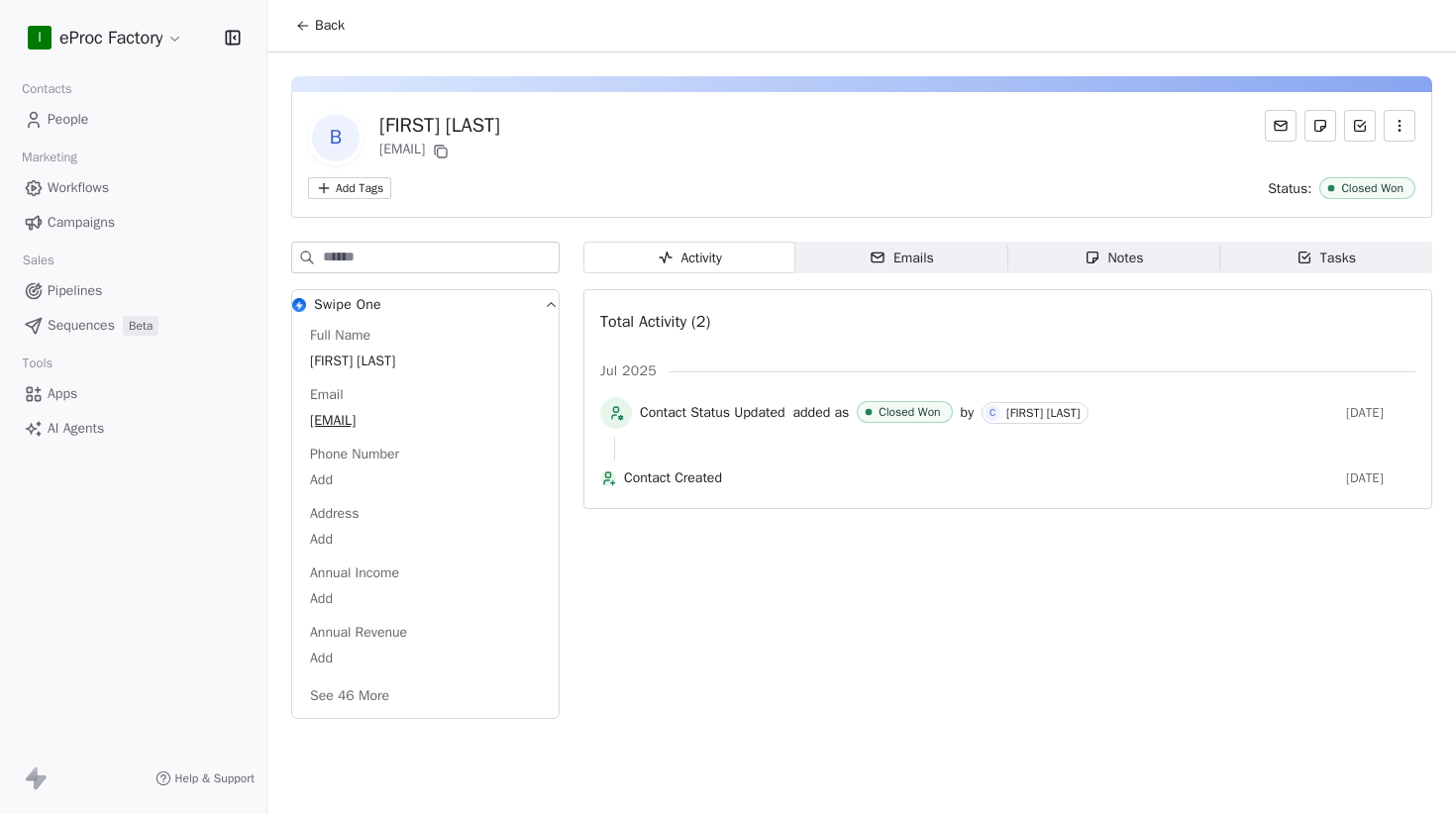 click on "Back" at bounding box center [330, 26] 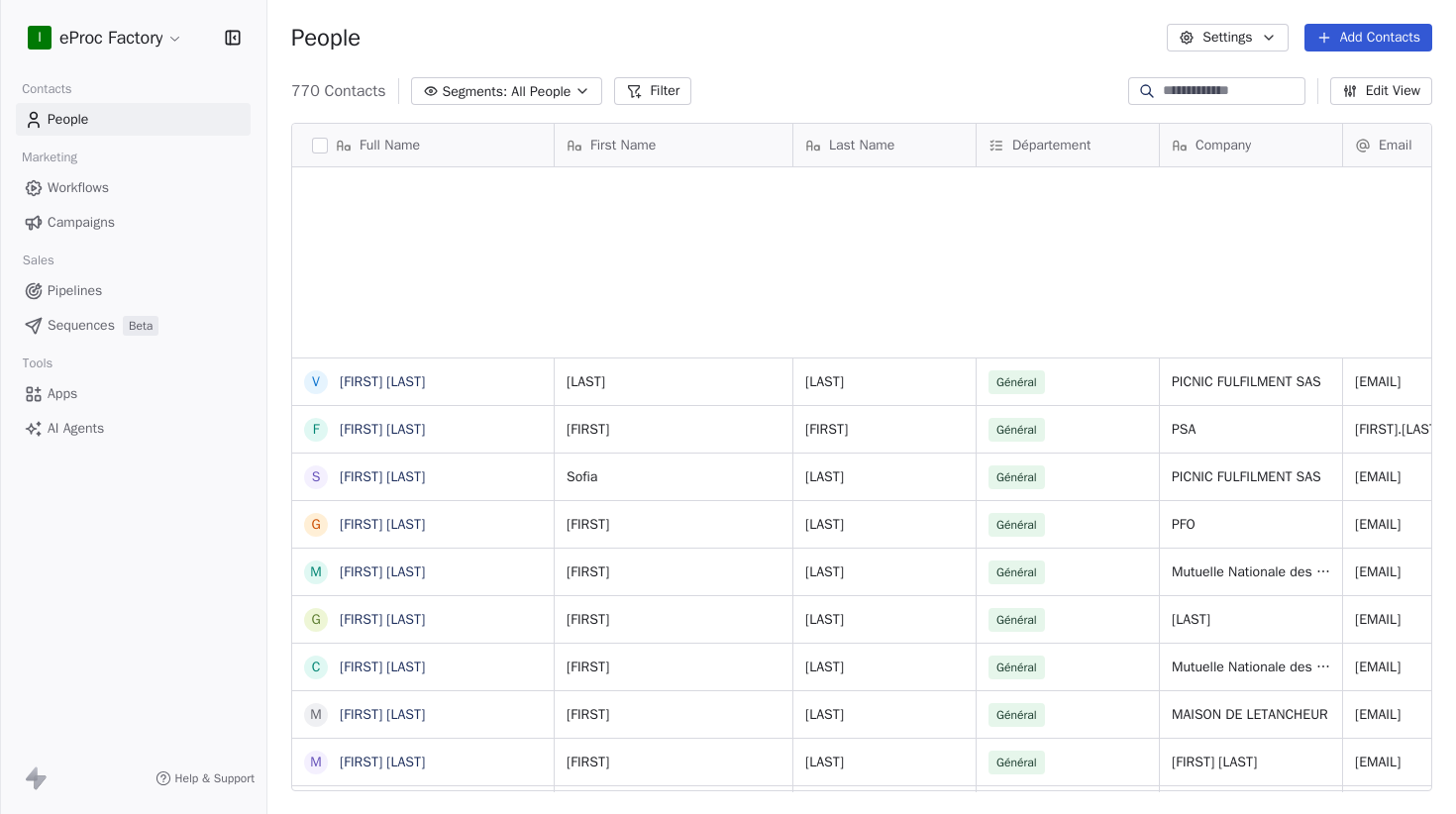 scroll, scrollTop: 1162, scrollLeft: 0, axis: vertical 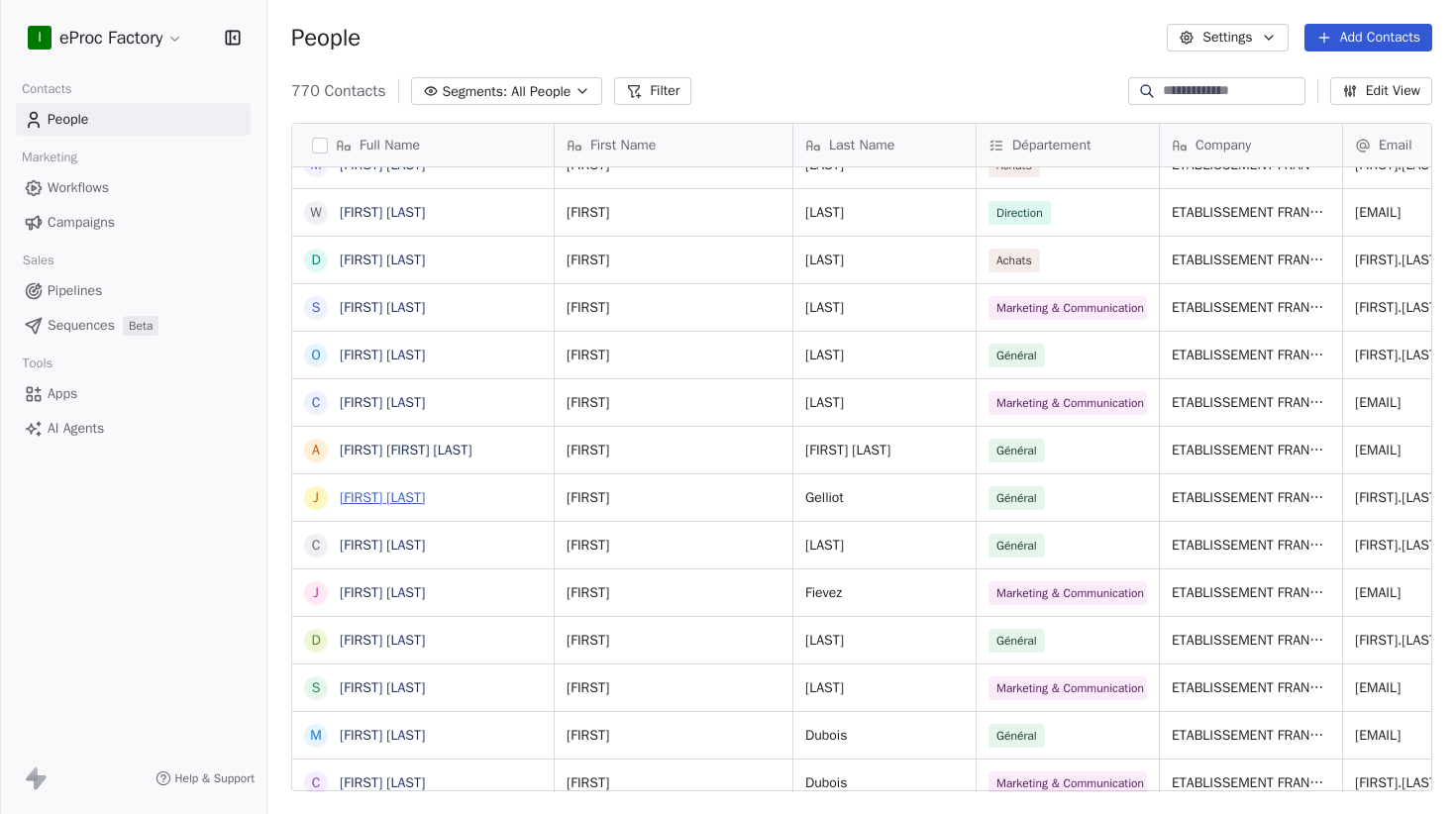click on "[FIRST] [LAST]" at bounding box center (382, 497) 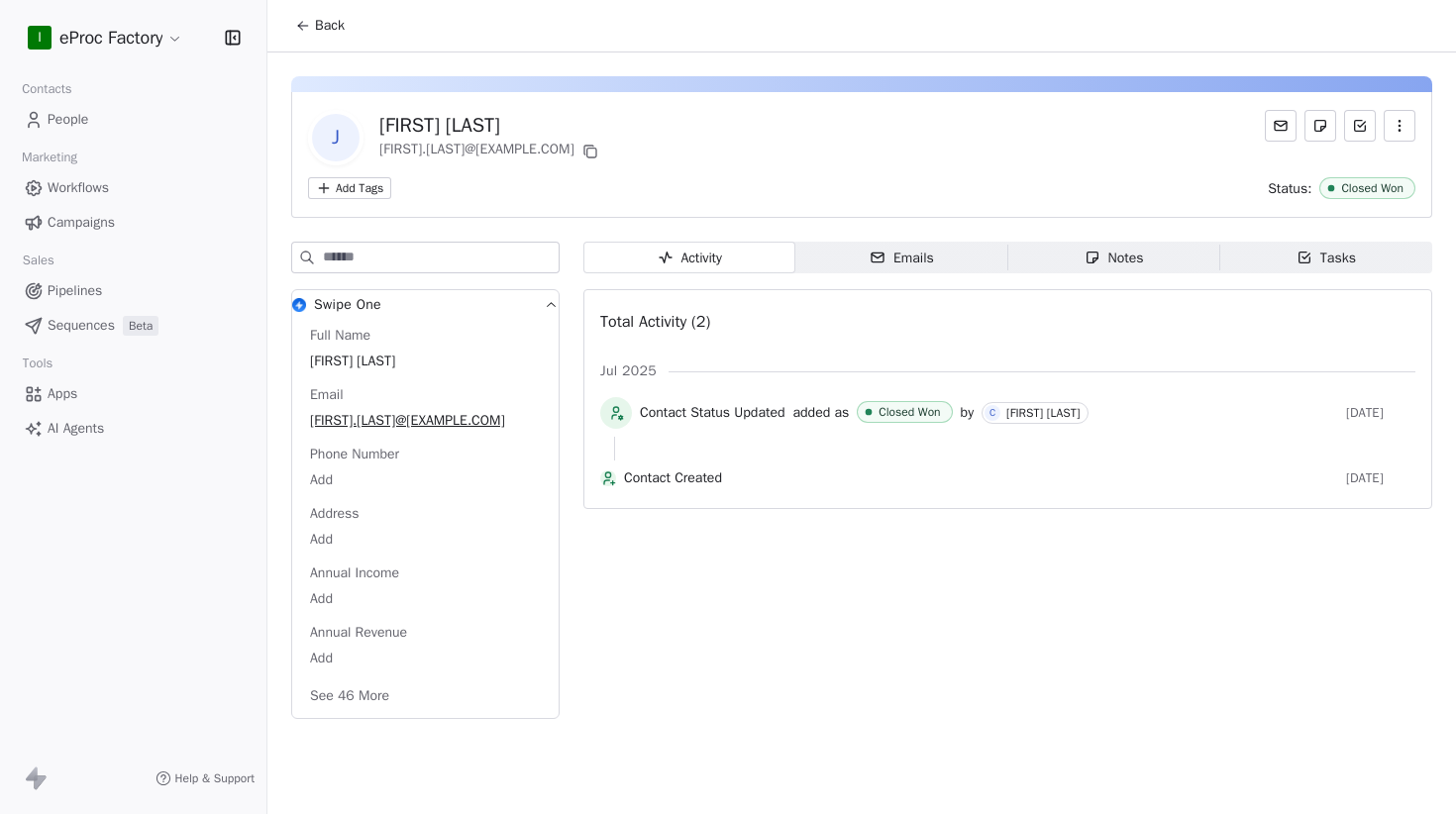 click on "Closed Won" at bounding box center [909, 412] 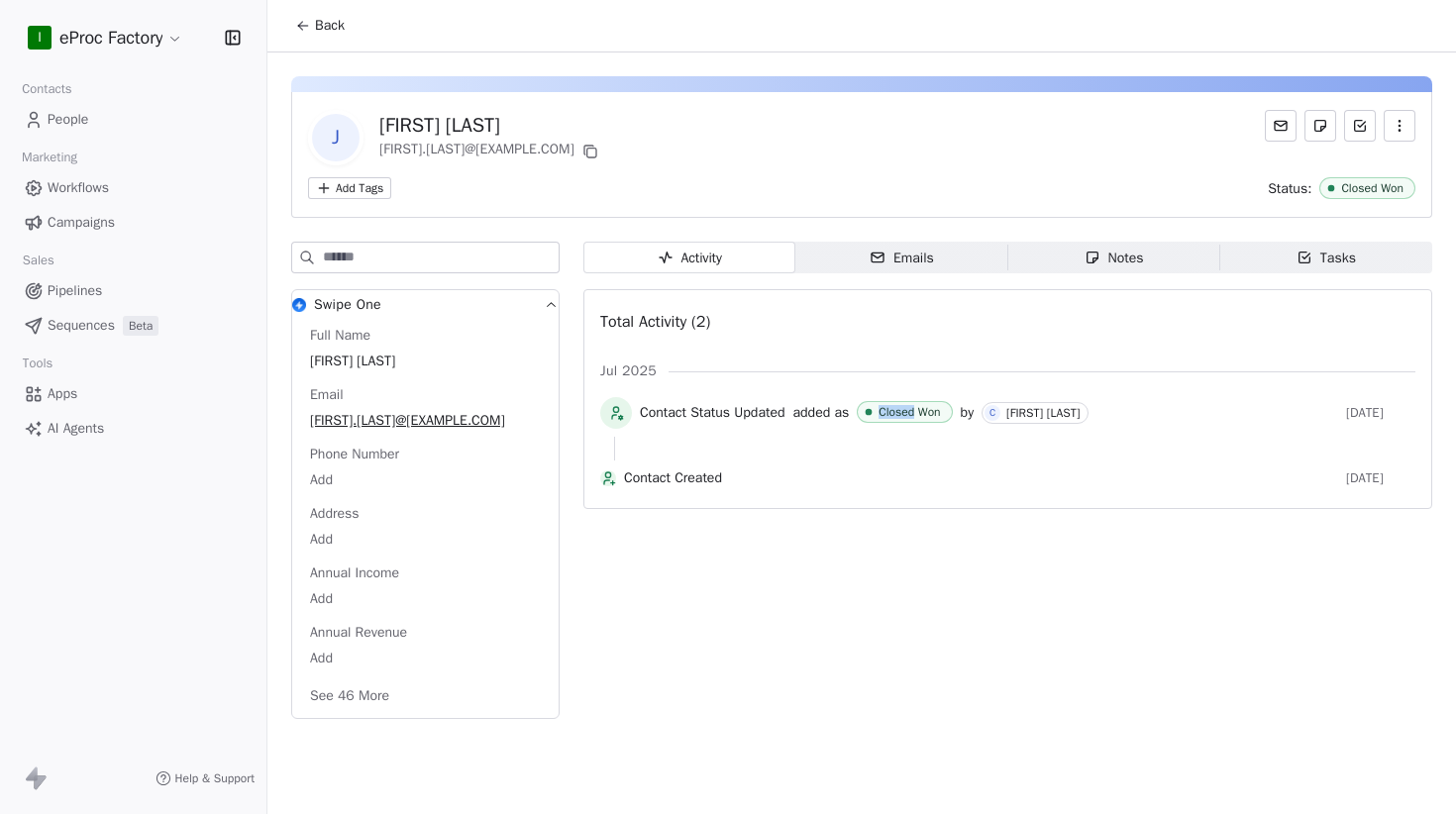 click on "Closed Won" at bounding box center [909, 412] 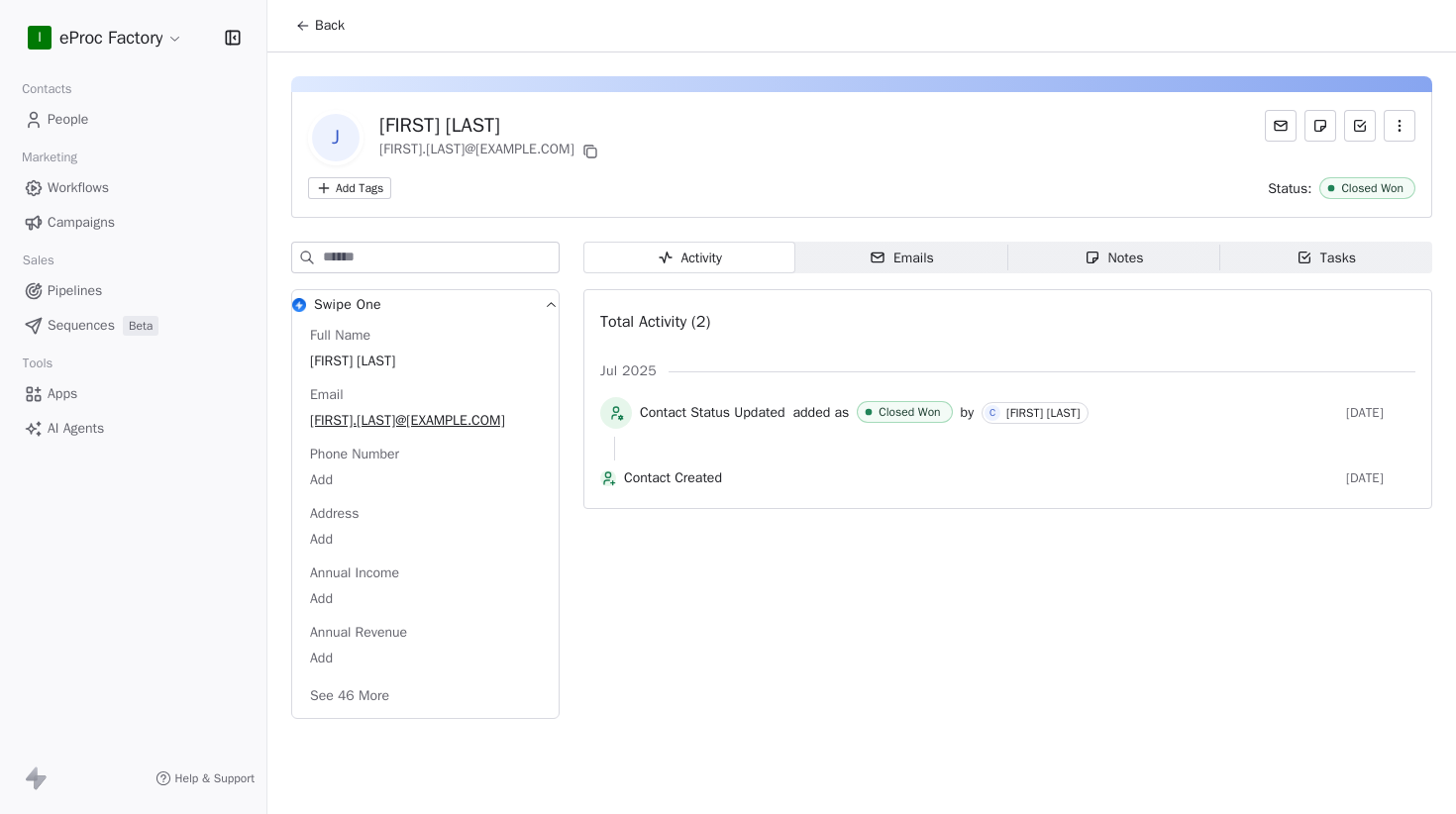 click on "Contact Created" at bounding box center [981, 478] 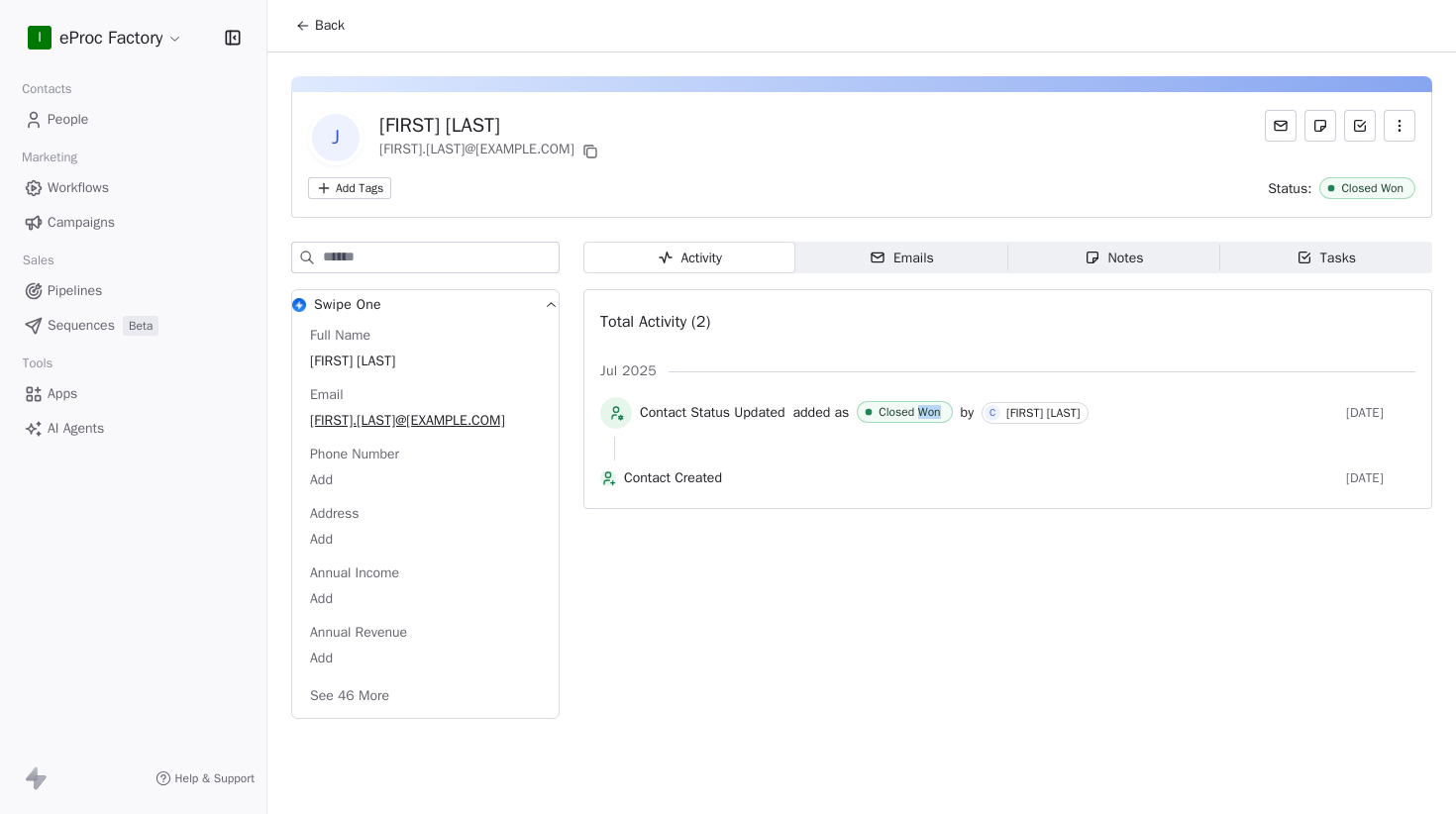 click on "Closed Won" at bounding box center [909, 412] 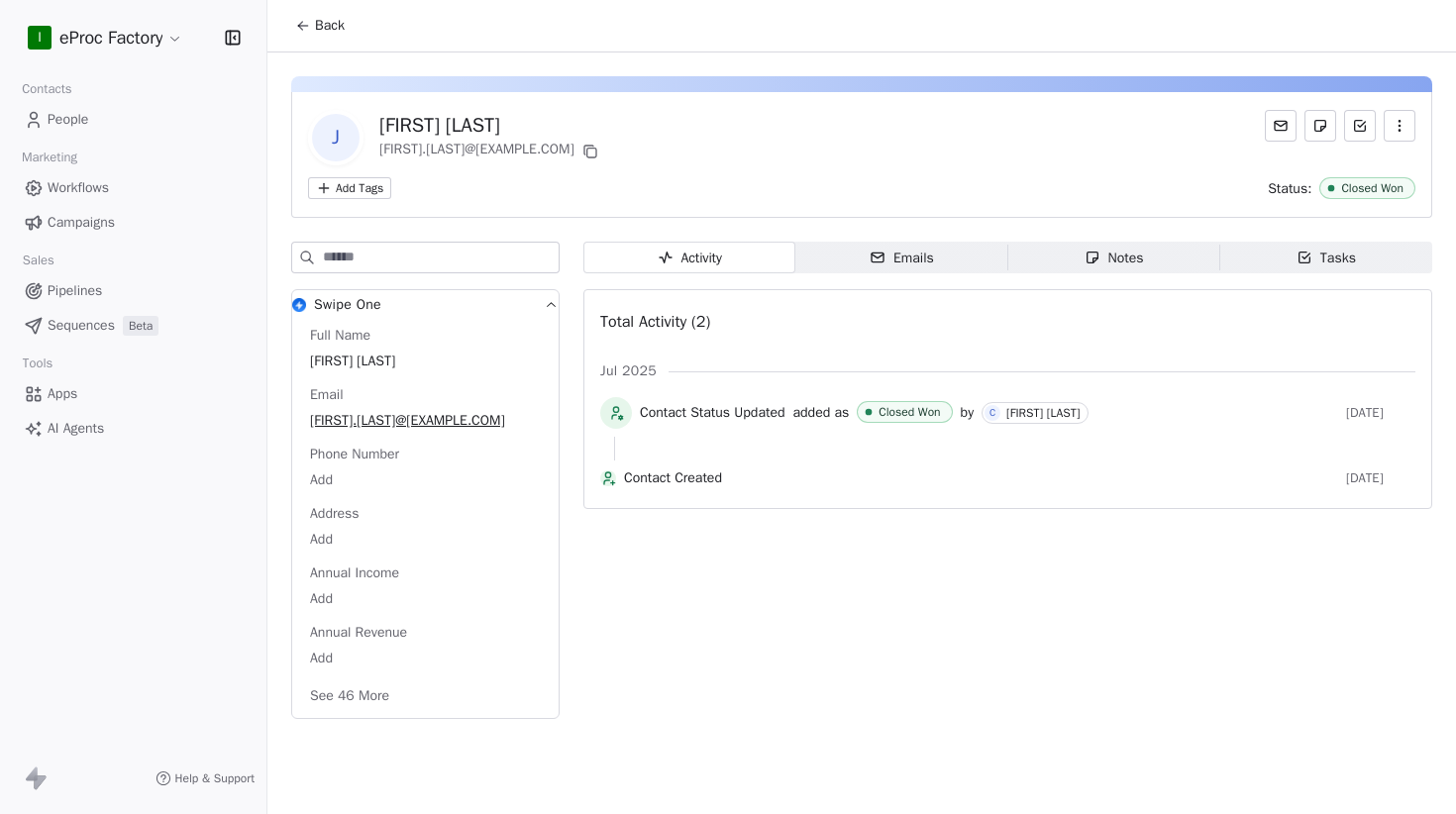 click on "Contact Status Updated added as Closed Won by C [LAST] 19 days ago Contact Created 19 days ago" at bounding box center [1007, 447] 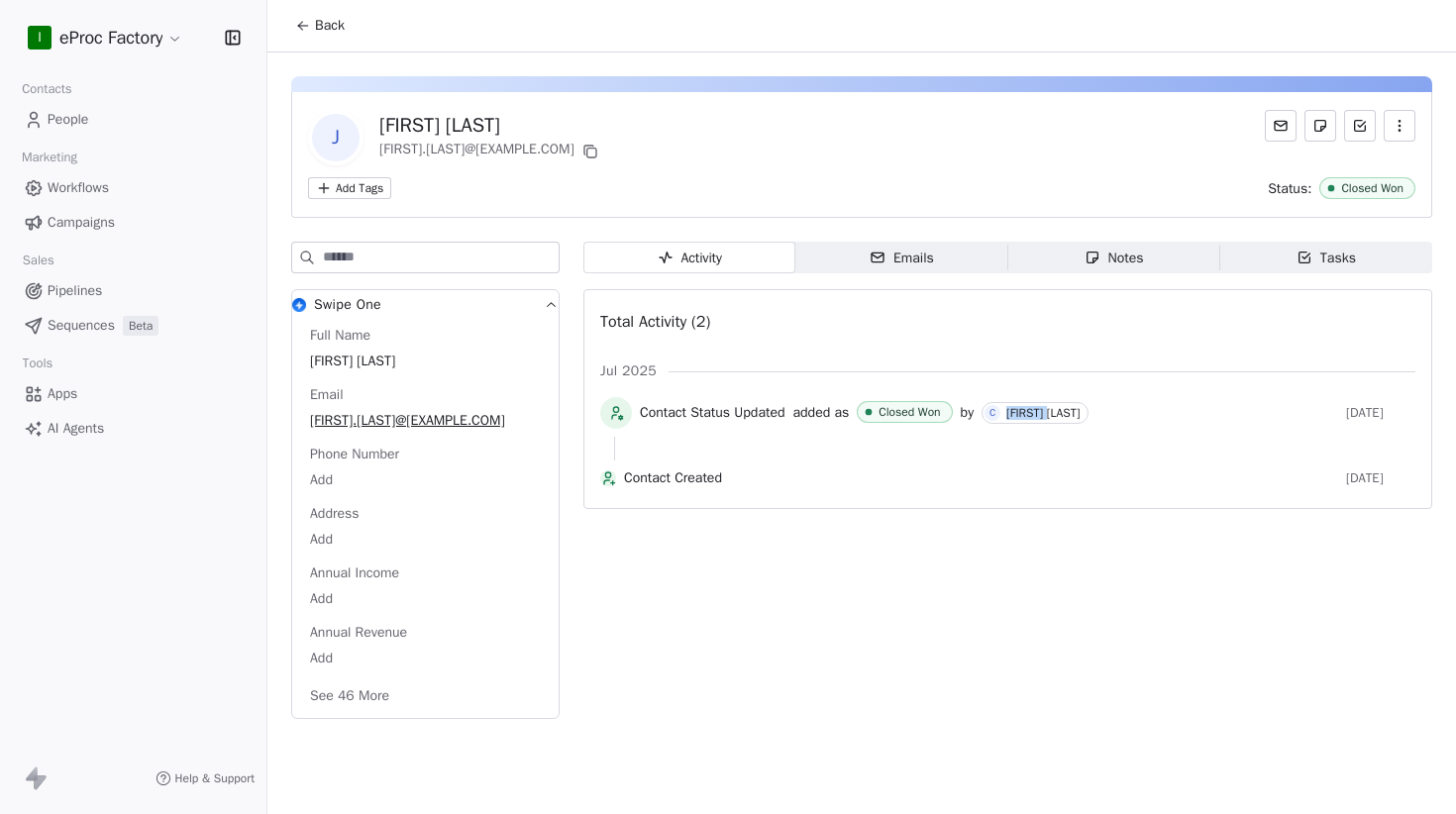 click on "[FIRST] [LAST]" at bounding box center (1043, 413) 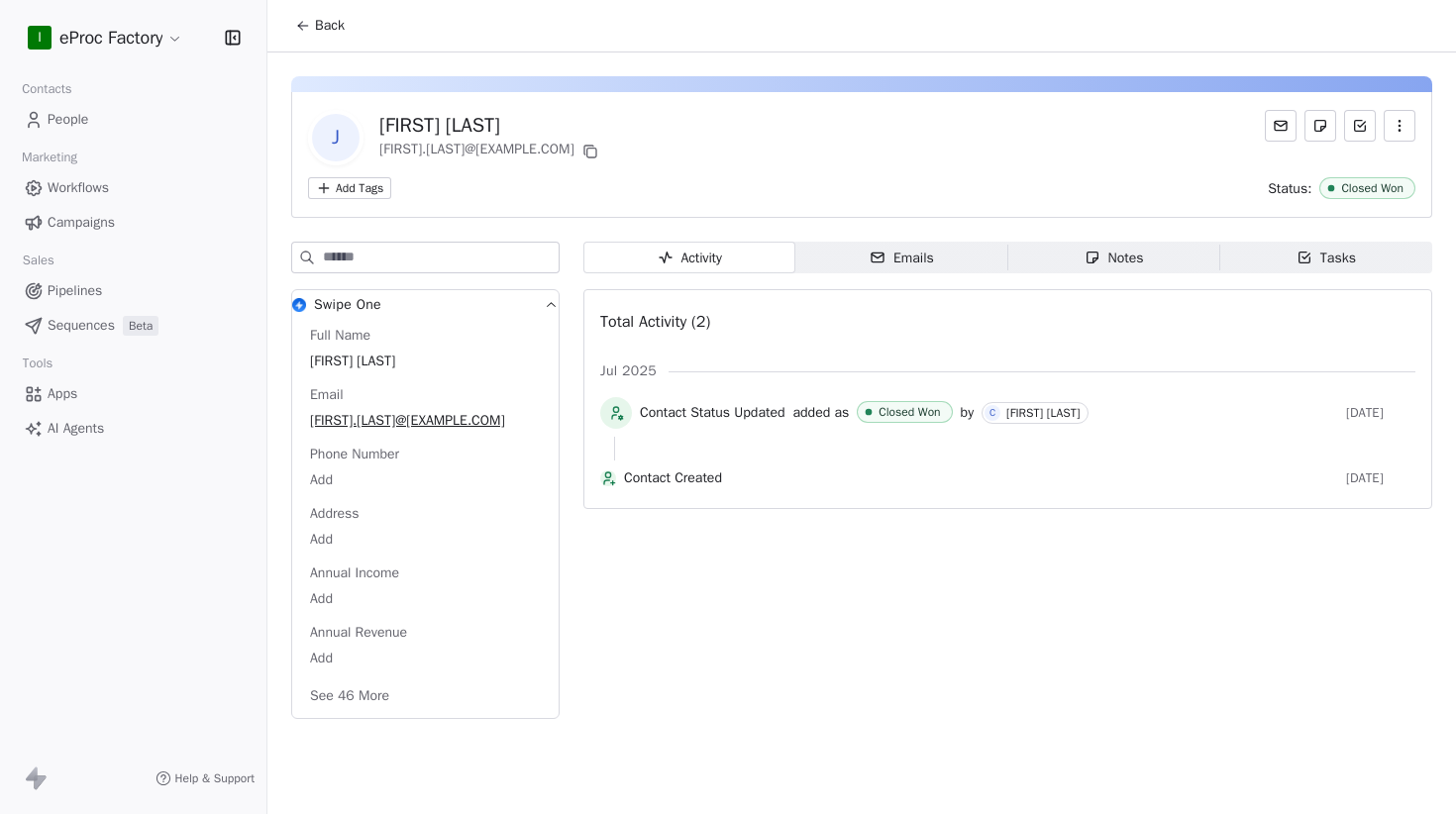 click on "Contact Created   19 days ago" at bounding box center [1007, 482] 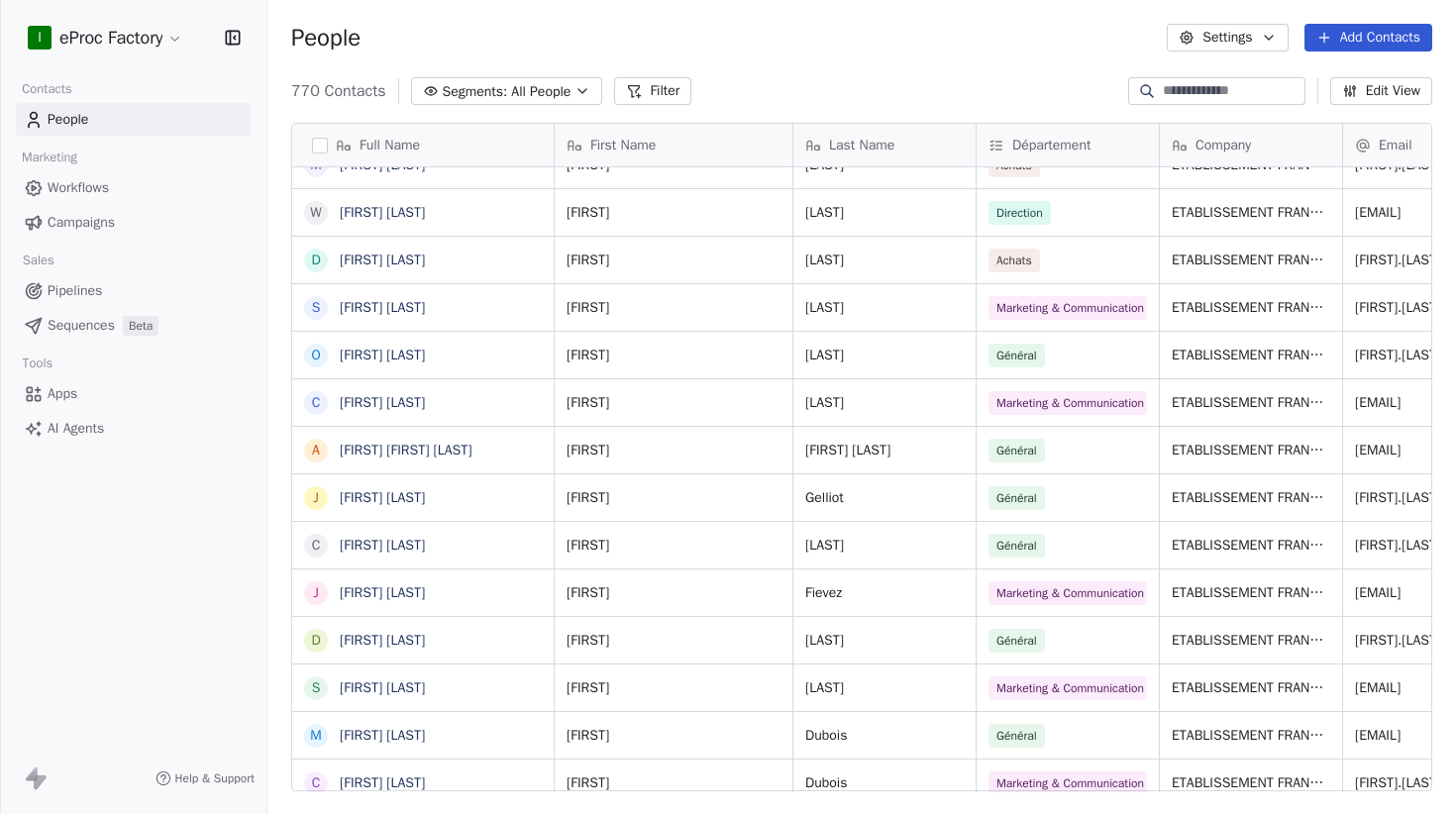 click at bounding box center (320, 146) 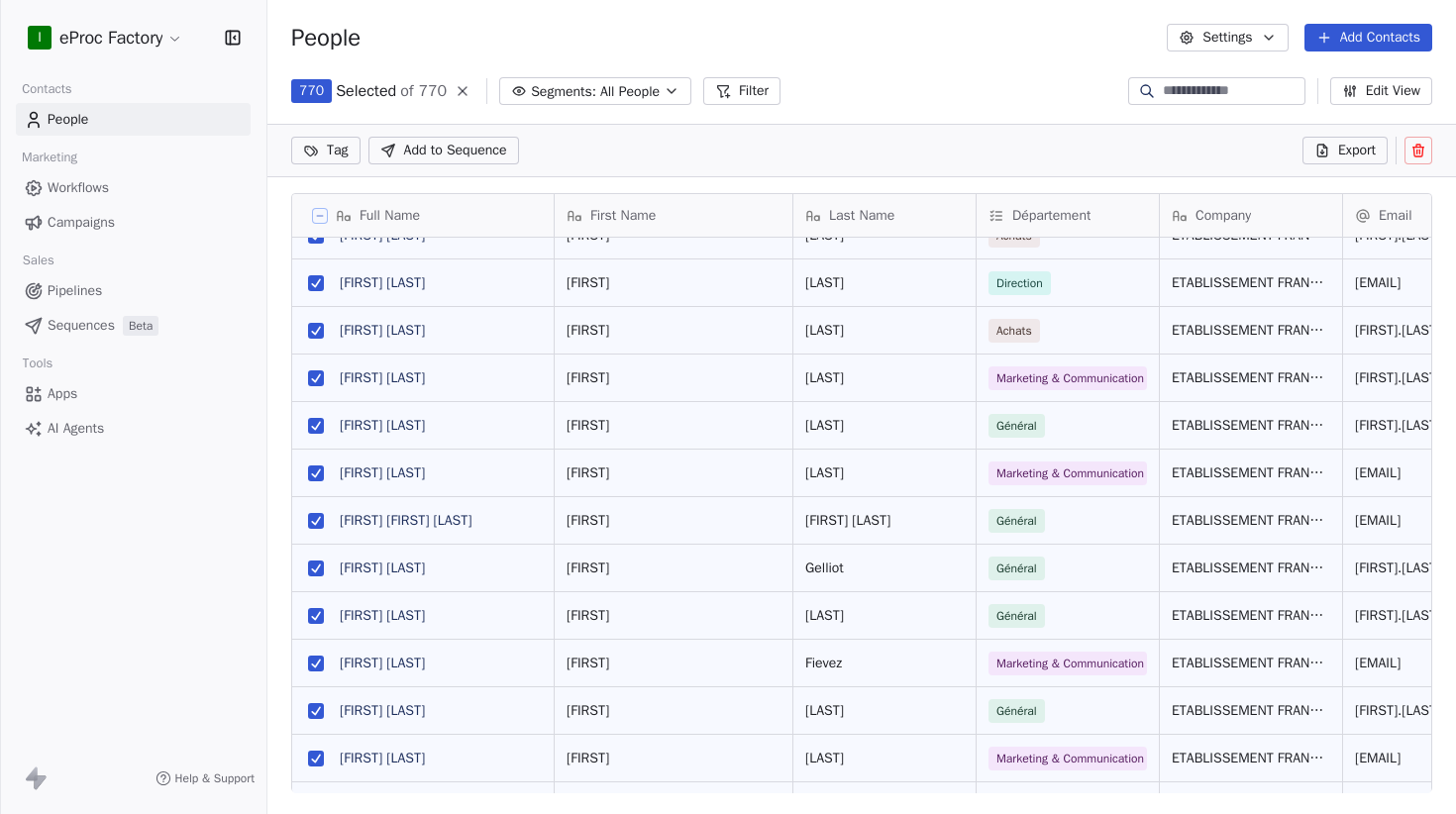 click 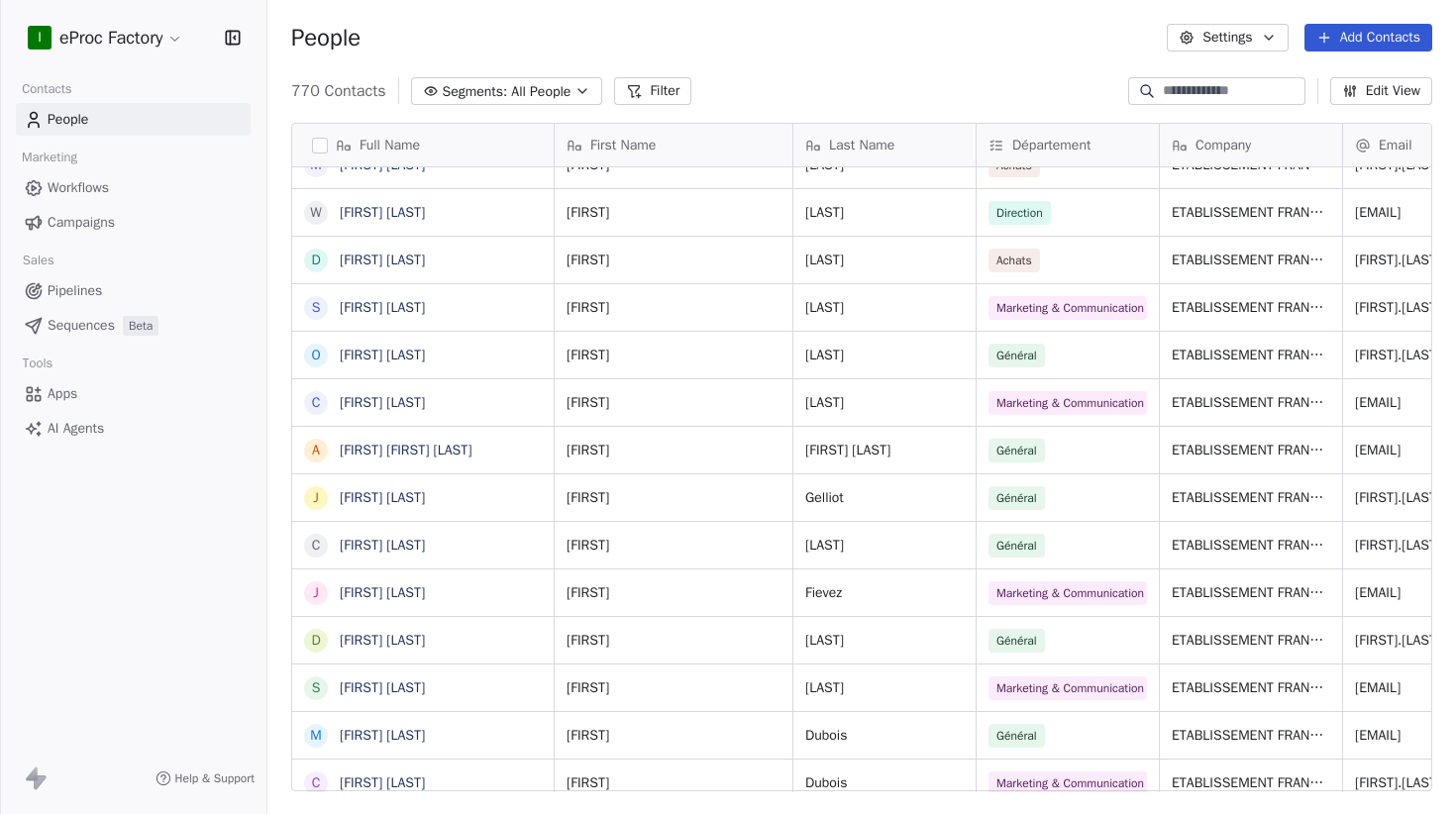 click at bounding box center (320, 146) 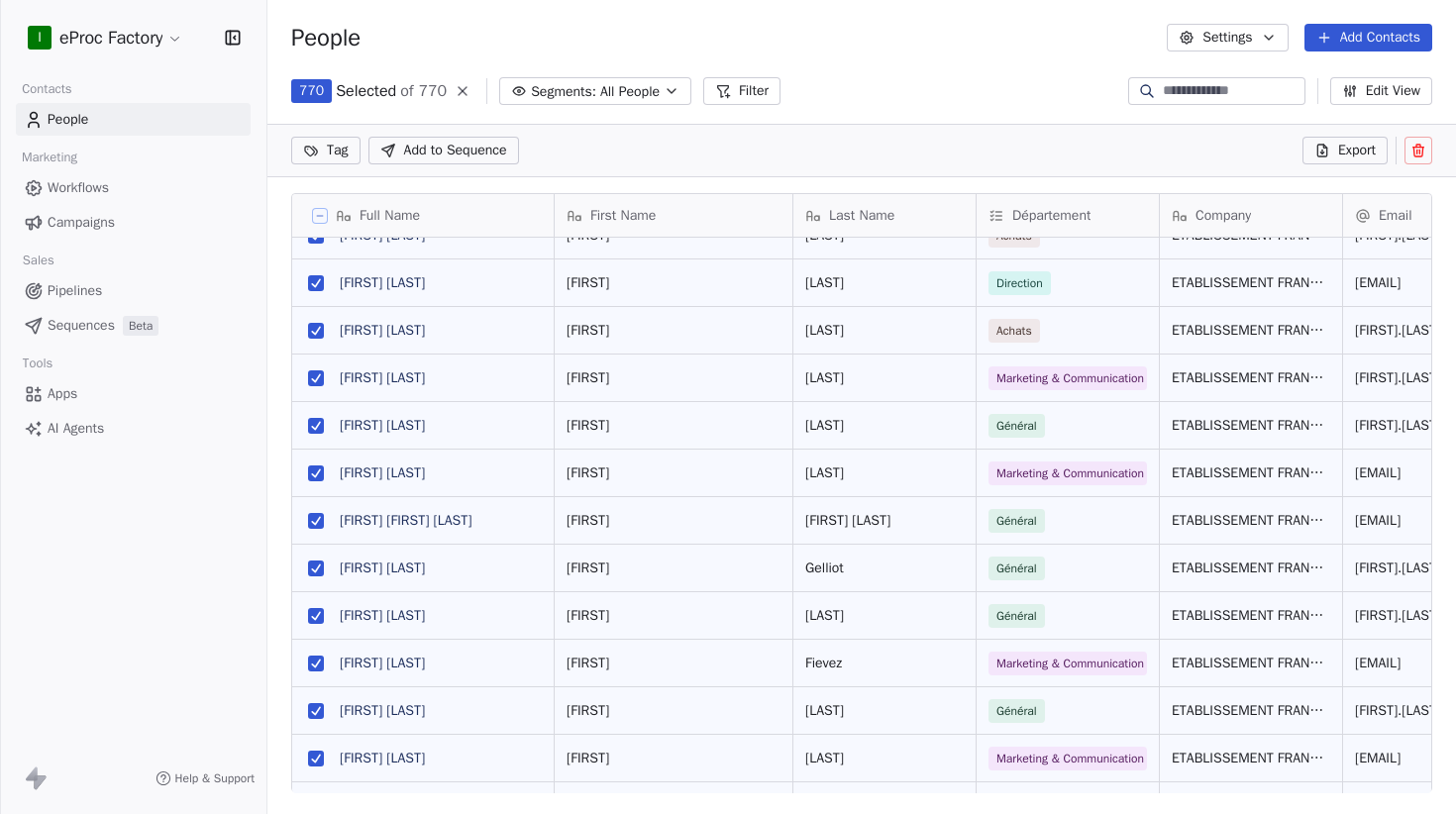 click 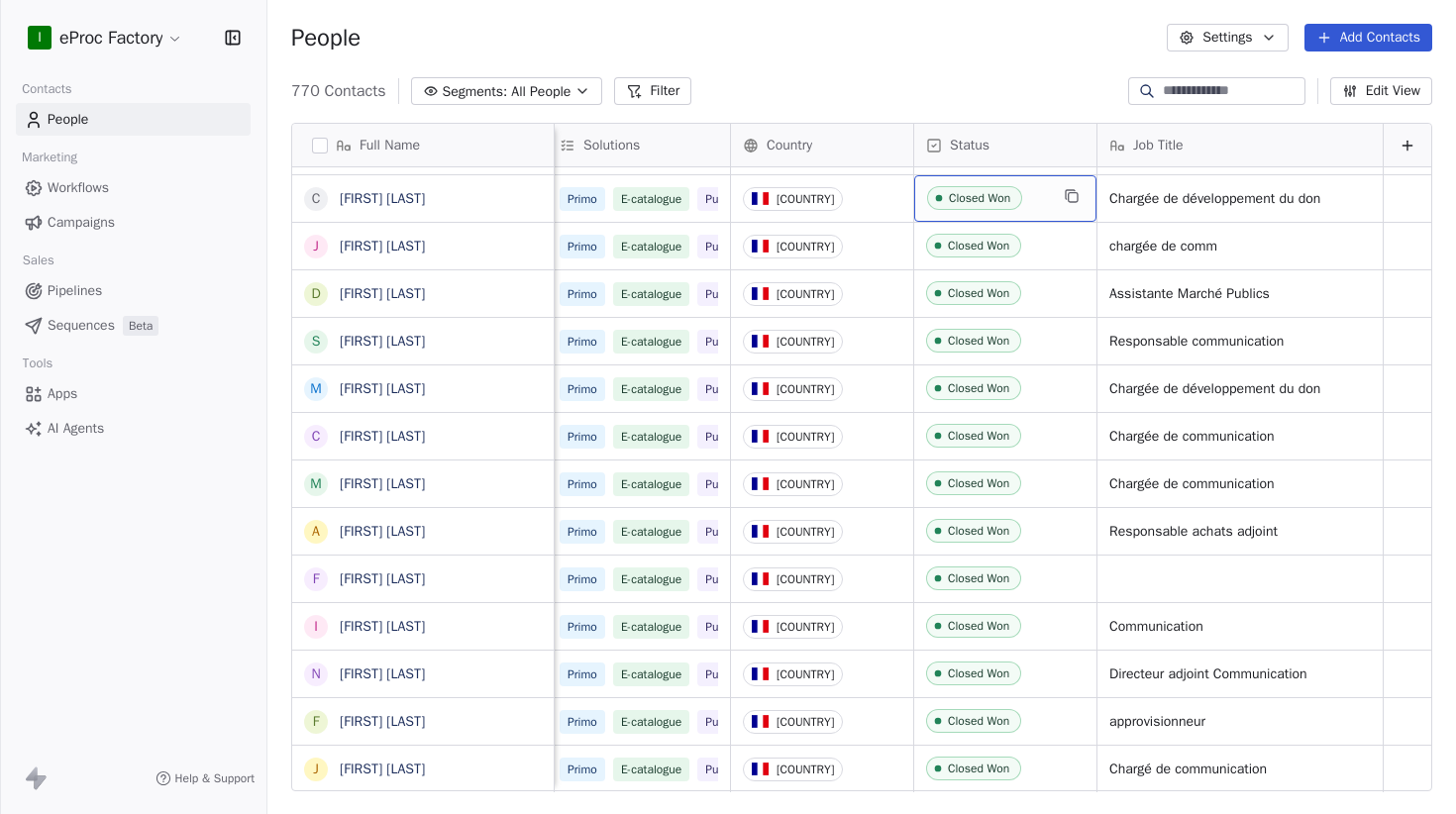 click on "Closed Won" at bounding box center [988, 199] 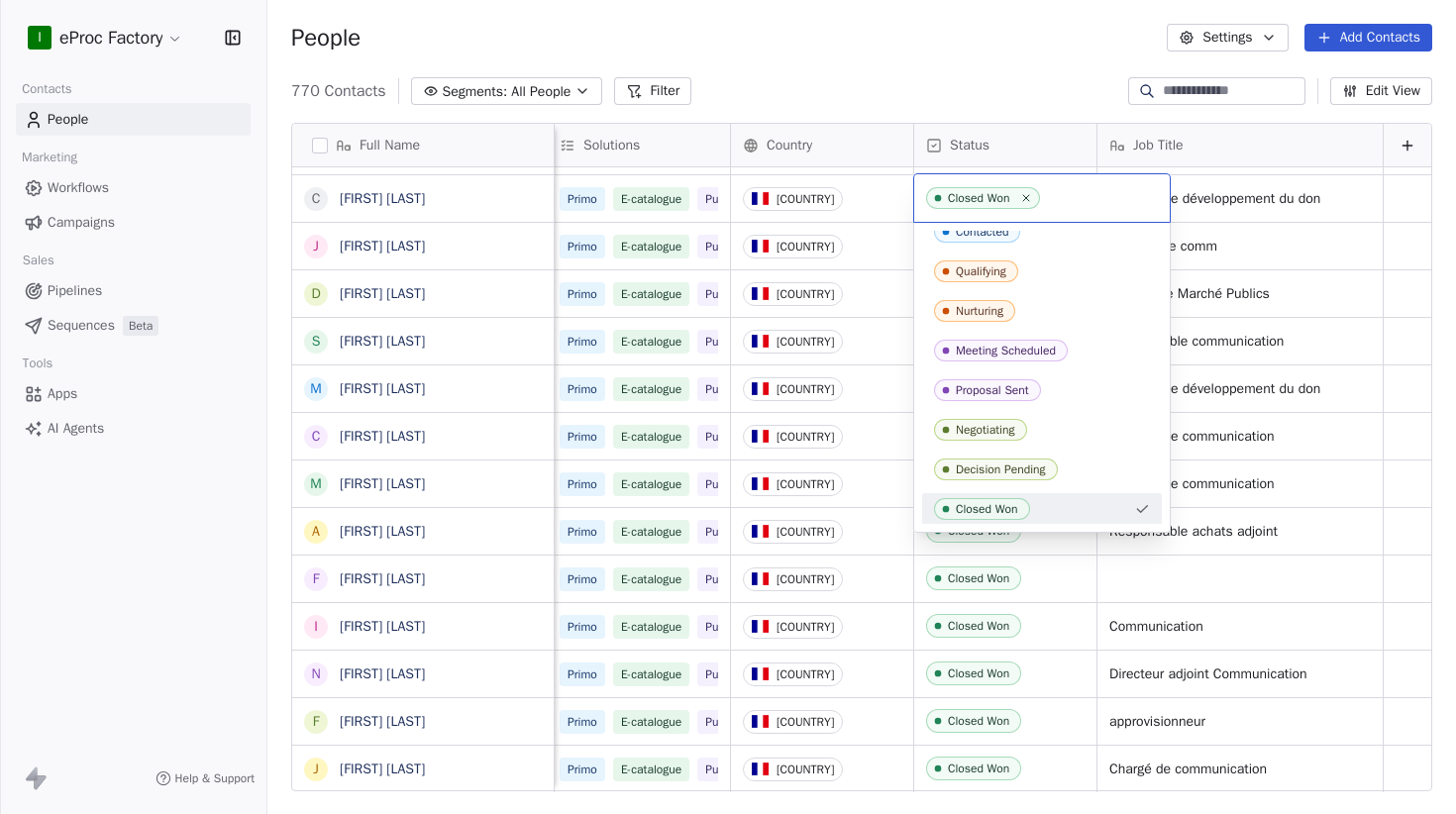 click on "C [FIRST] [LAST] C [FIRST] [LAST] G [FIRST] [LAST] H [FIRST] [LAST] F [FIRST]-[LAST]-[FIRST] [LAST] [FIRST] [LAST] A [FIRST]-[FIRST] [LAST] J [FIRST] [LAST] C [FIRST] [LAST] M [FIRST] [LAST] C [FIRST] [LAST] M [FIRST] [LAST] C [FIRST] [LAST] P [FIRST] [LAST] M [FIRST] [LAST] W [FIRST] [LAST] D [FIRST] [LAST] O [FIRST] [LAST] S [FIRST] [LAST] C [FIRST] [LAST] A [FIRST] [LAST] J [FIRST] [LAST] C [FIRST] [LAST] D [FIRST] [LAST] S [FIRST] [LAST] M [FIRST] [LAST] C [FIRST] [LAST] C [FIRST] [LAST] E [FIRST] [LAST] L [FIRST] [LAST] A [FIRST] [LAST] O [FIRST] [LAST] V [LAST] B [LAST] A [LAST]" at bounding box center (728, 407) 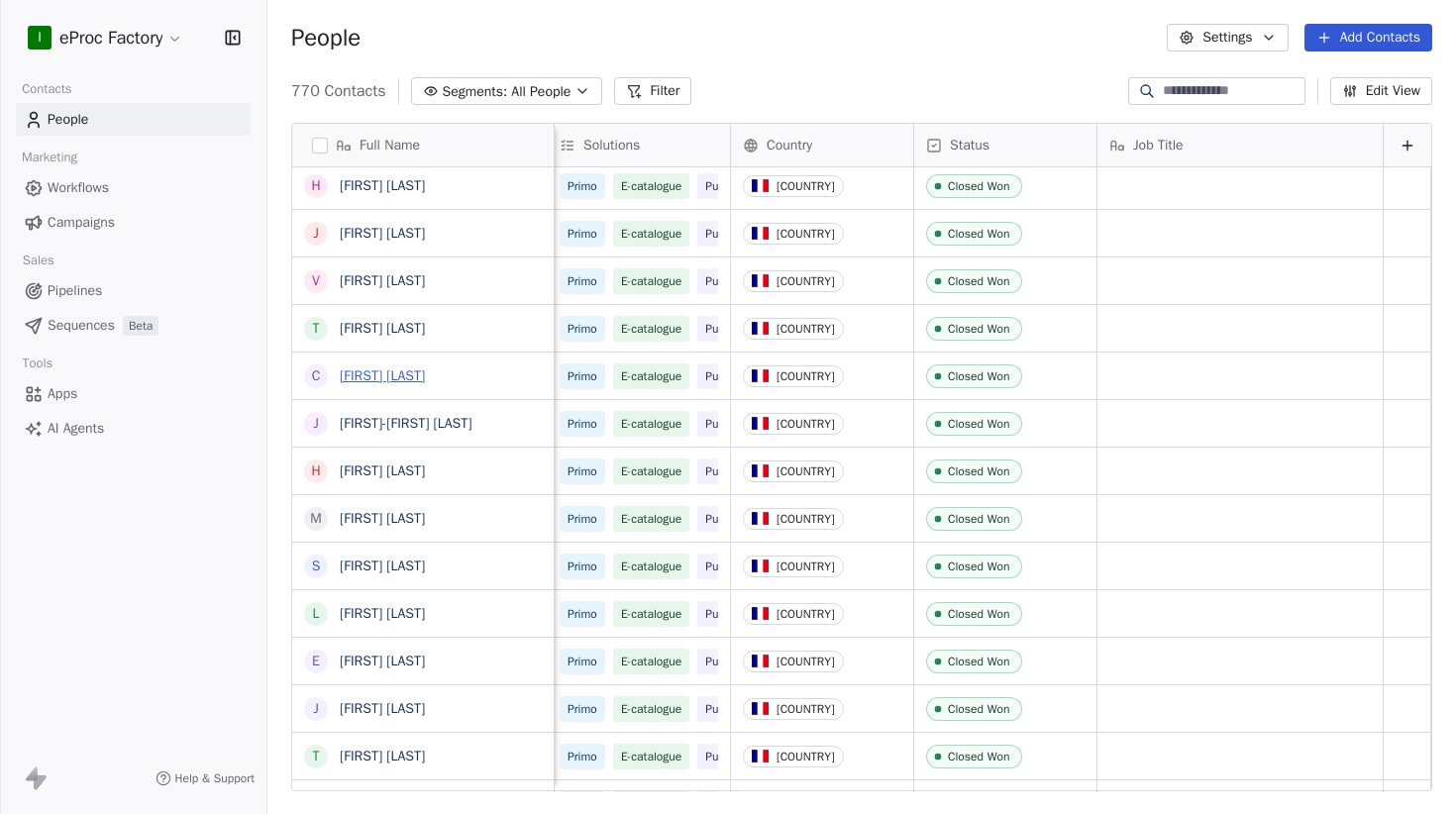 click on "[FIRST] [LAST]" at bounding box center (382, 375) 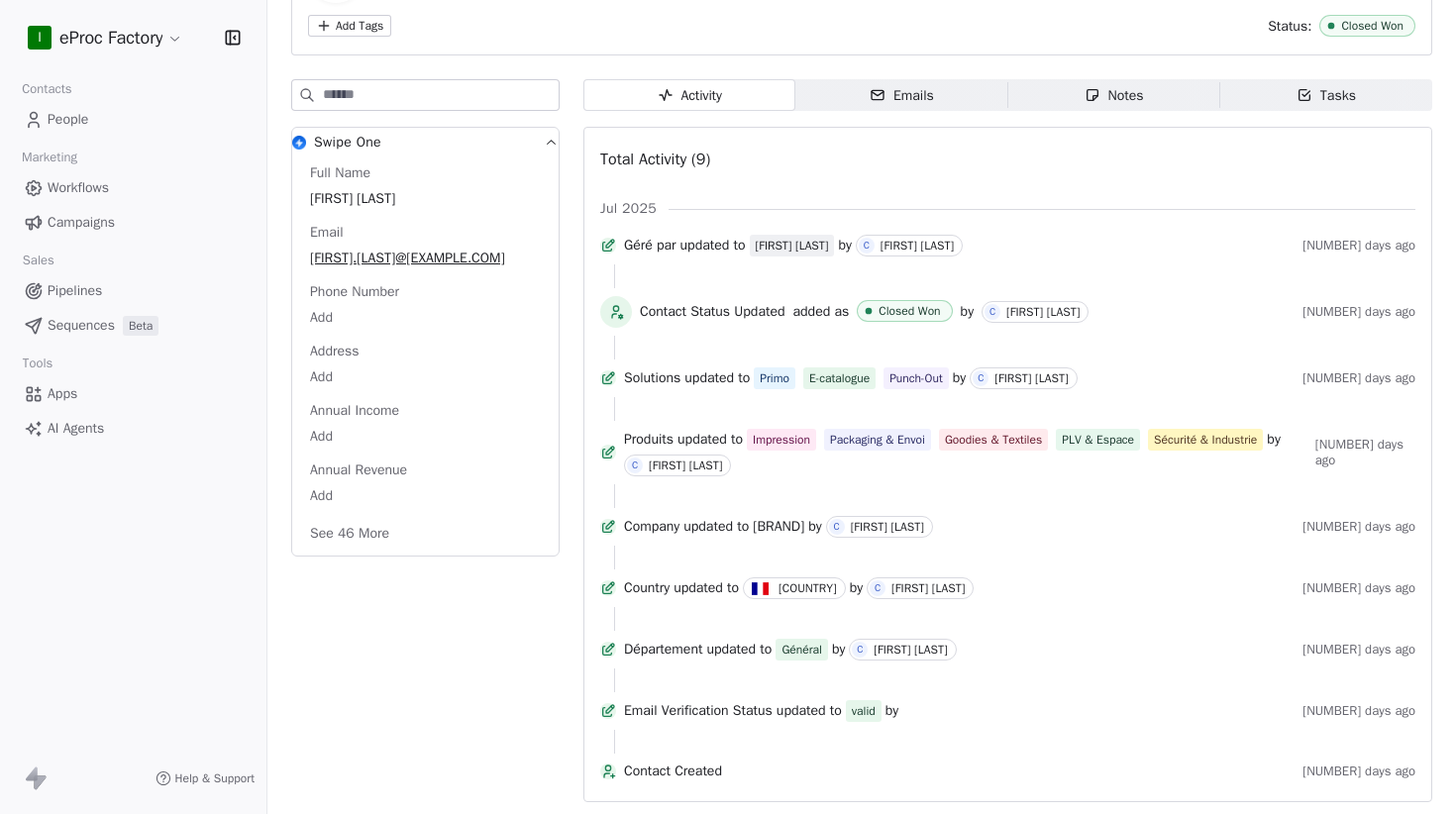 click on "Email Verification Status" at bounding box center [698, 711] 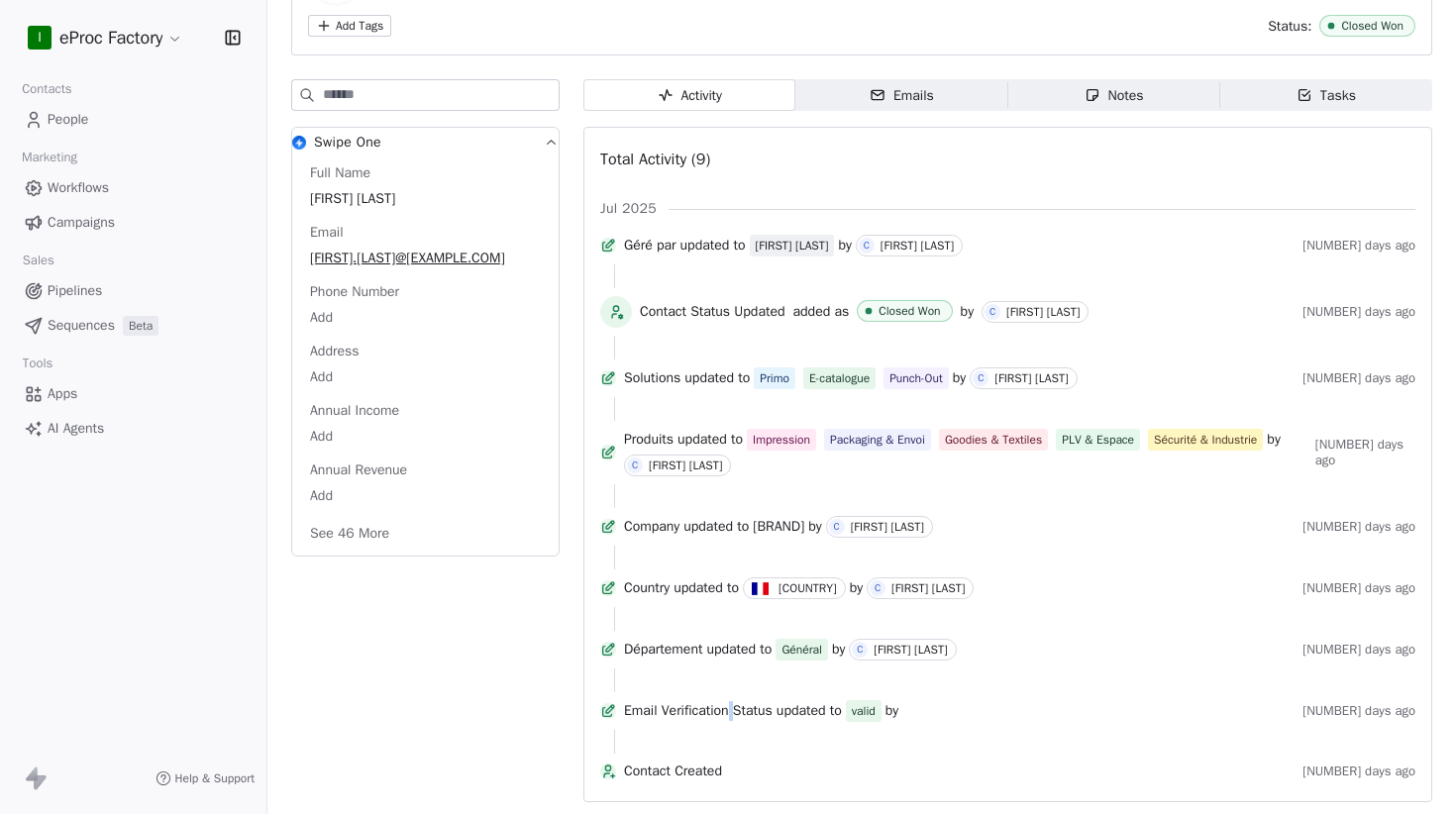 click on "Email Verification Status" at bounding box center [698, 711] 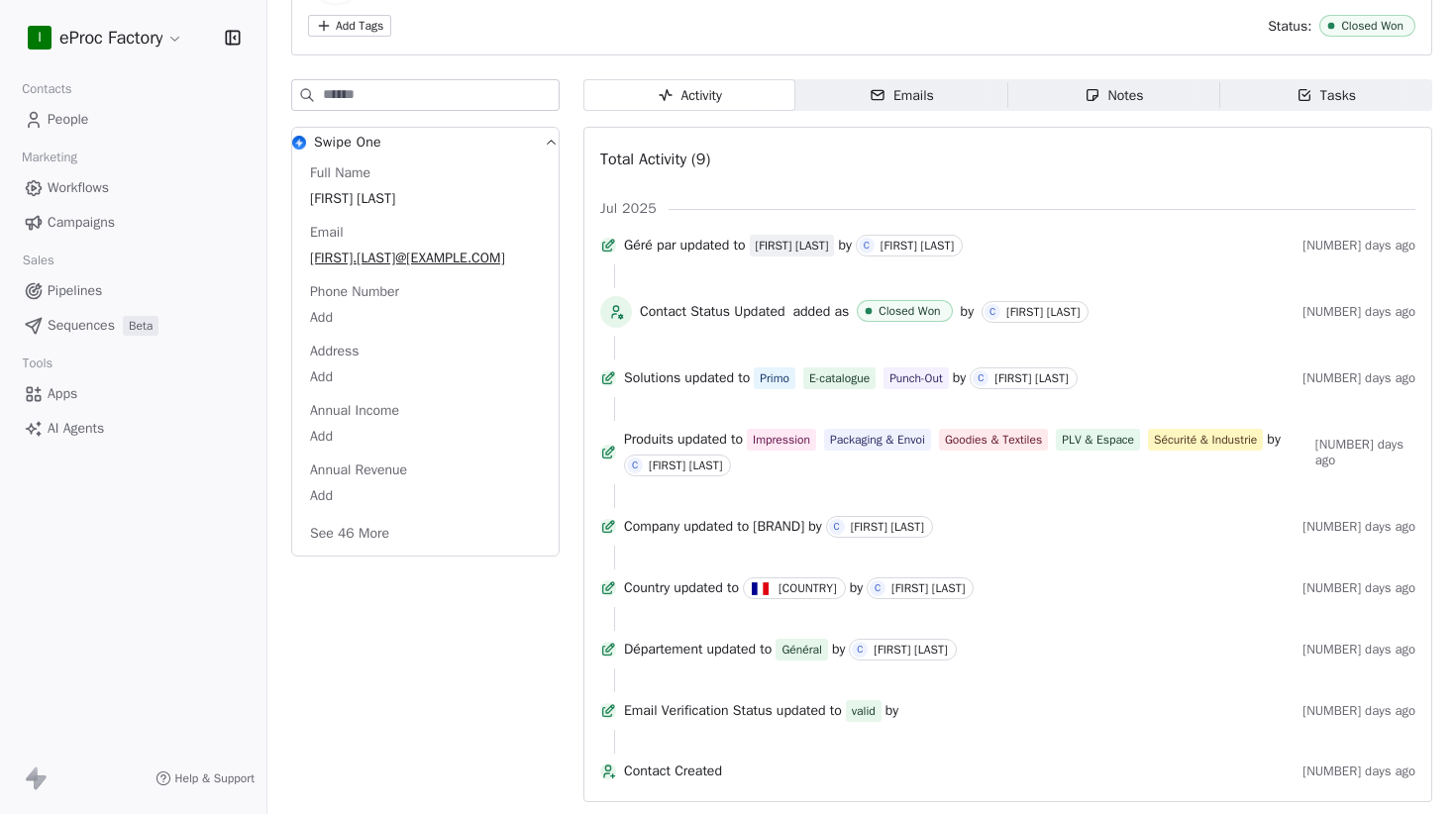 click on "Email Verification Status updated to valid by" at bounding box center (959, 711) 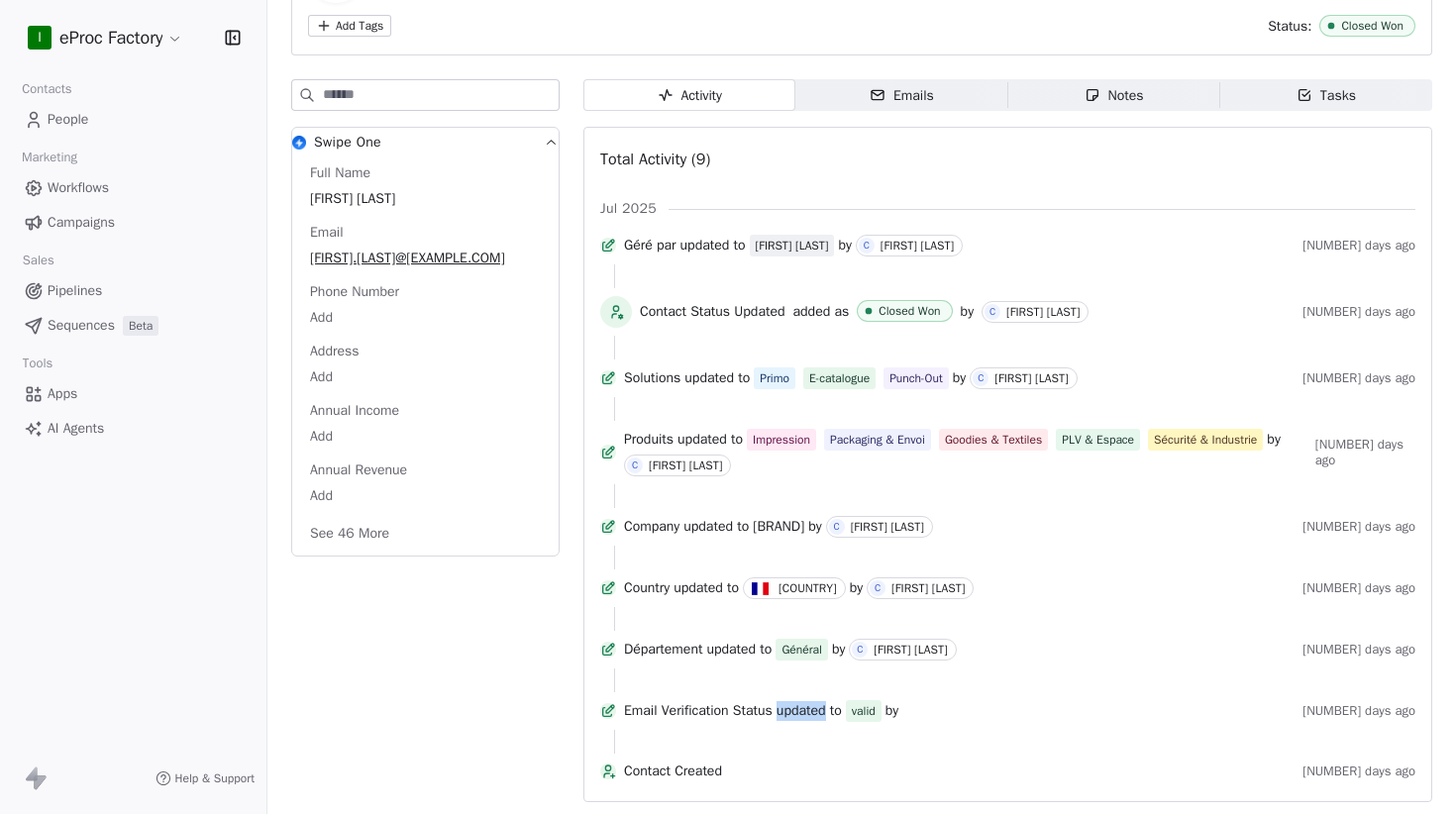 click on "updated to" at bounding box center (809, 711) 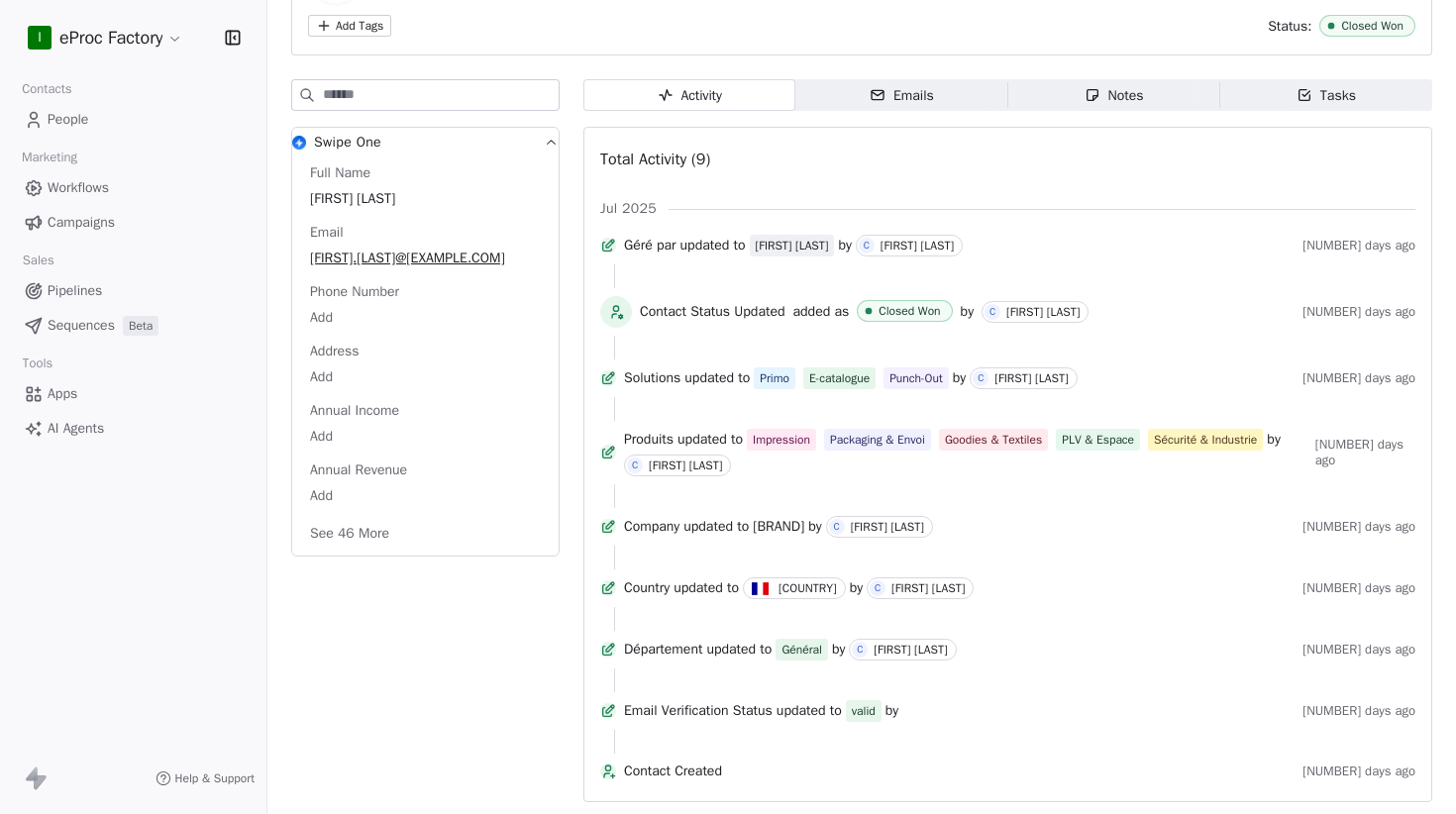 click on "[DATE]" at bounding box center (1007, 715) 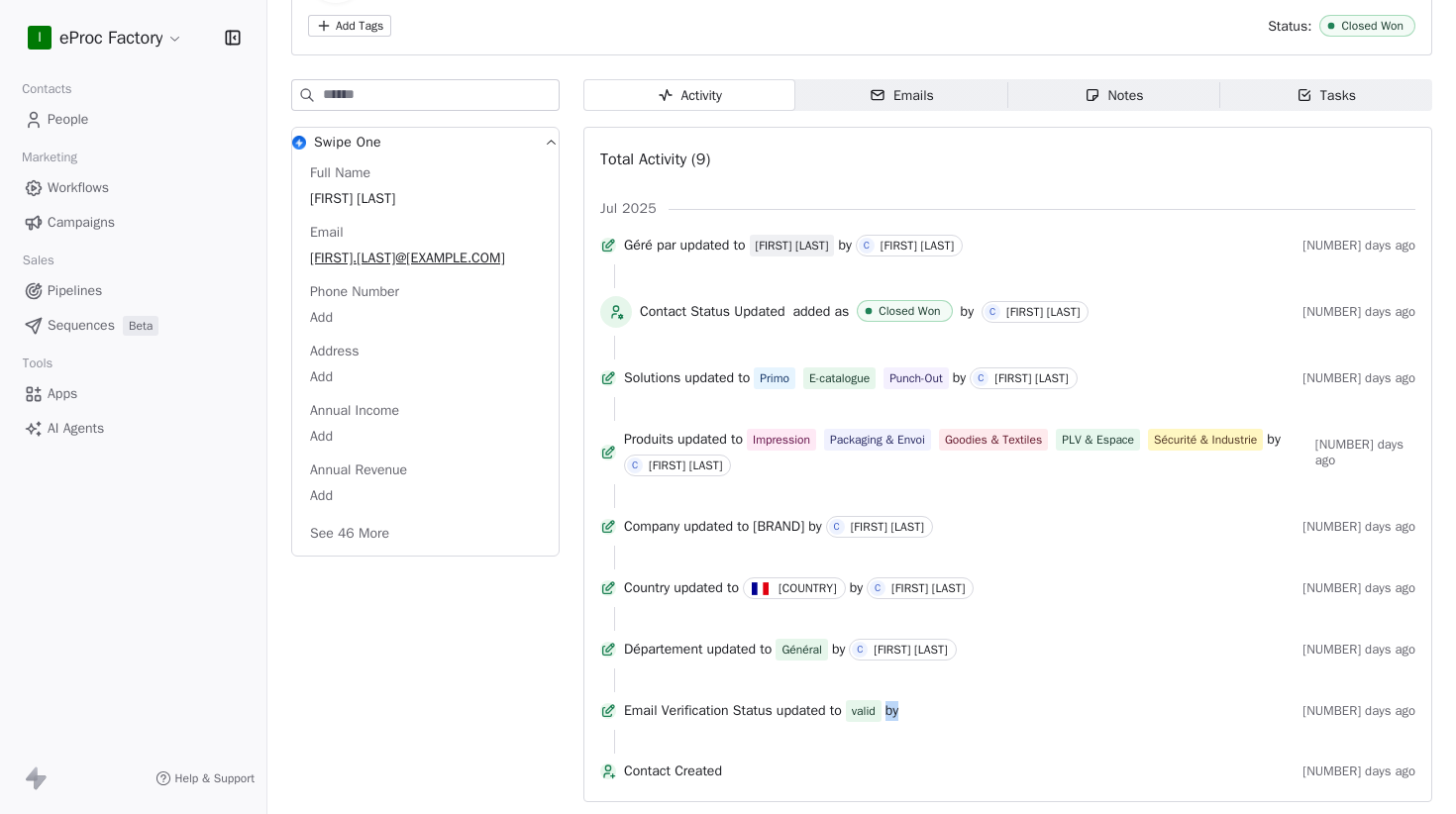 click on "by" at bounding box center [891, 711] 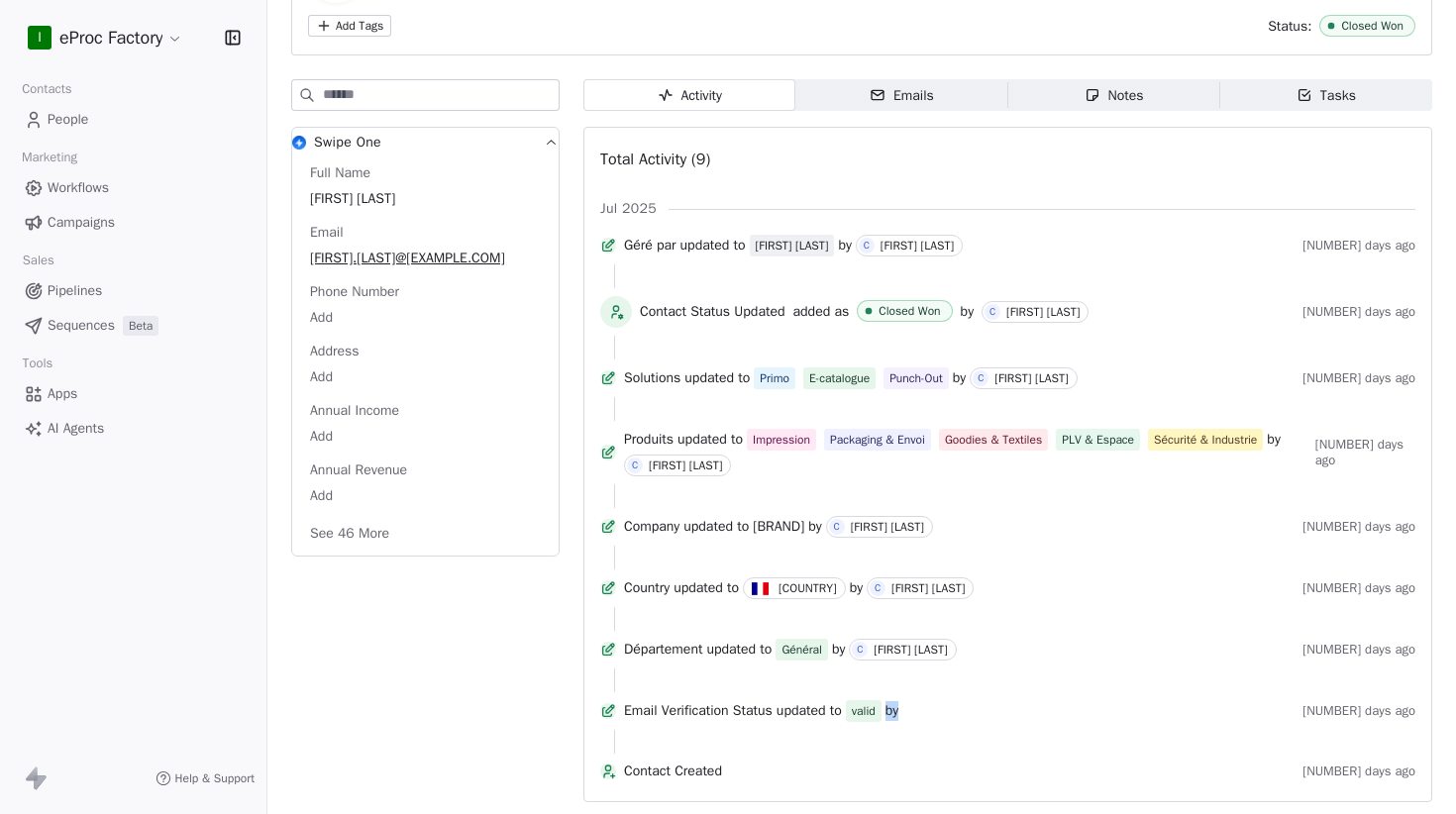 click on "Email Verification Status updated to valid by" at bounding box center [959, 711] 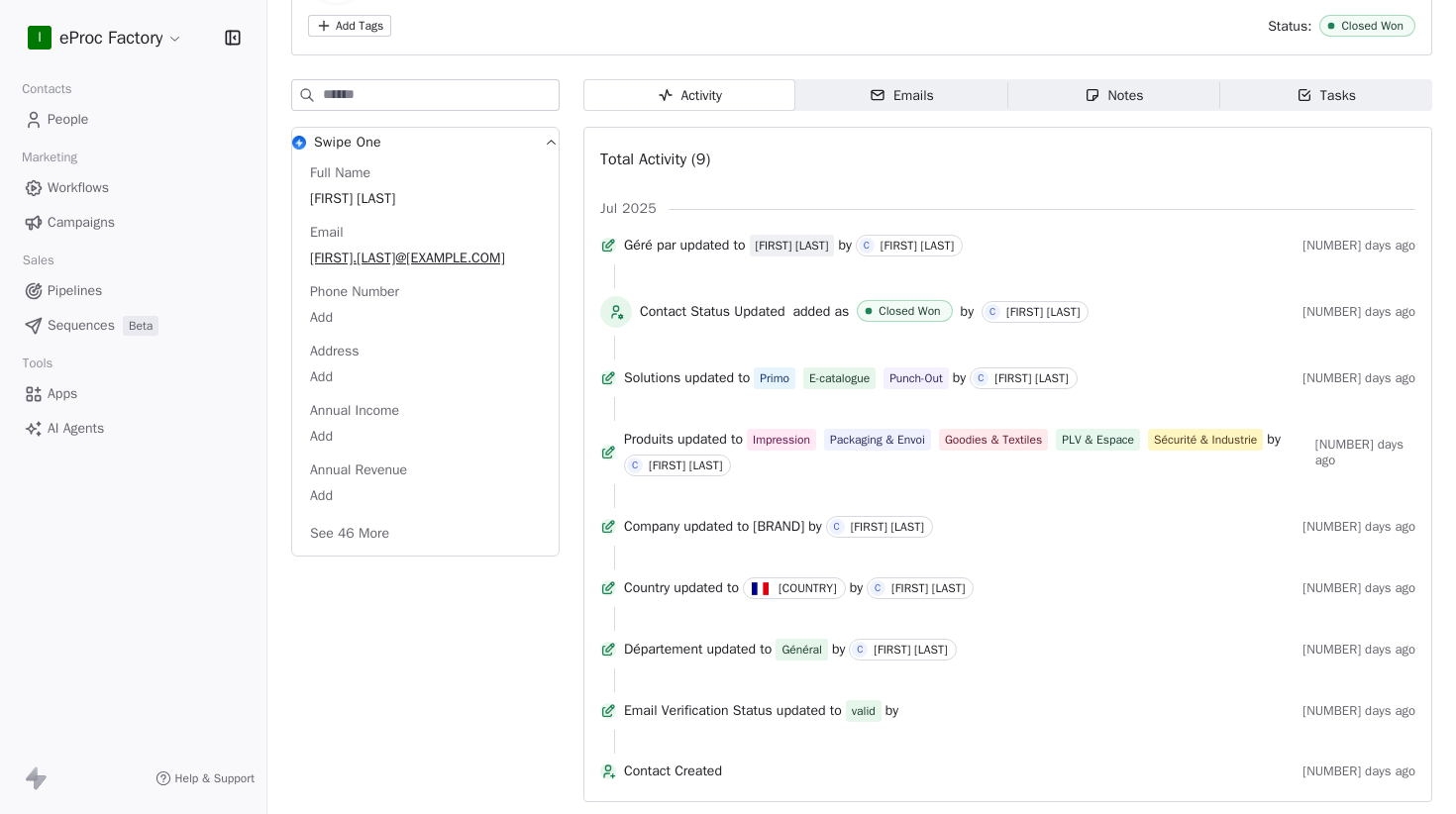 click on "People" at bounding box center [67, 119] 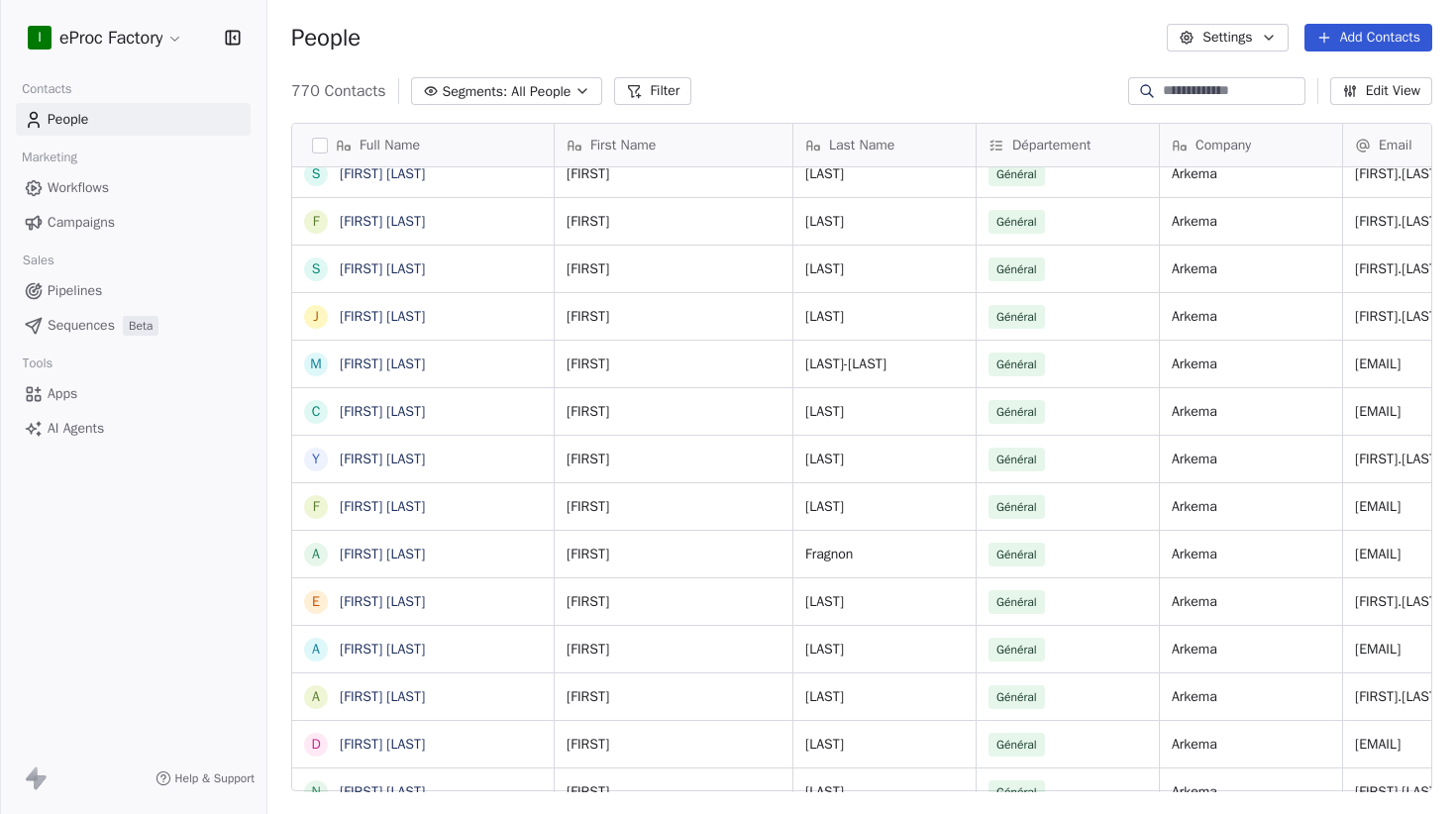 scroll, scrollTop: 32546, scrollLeft: 0, axis: vertical 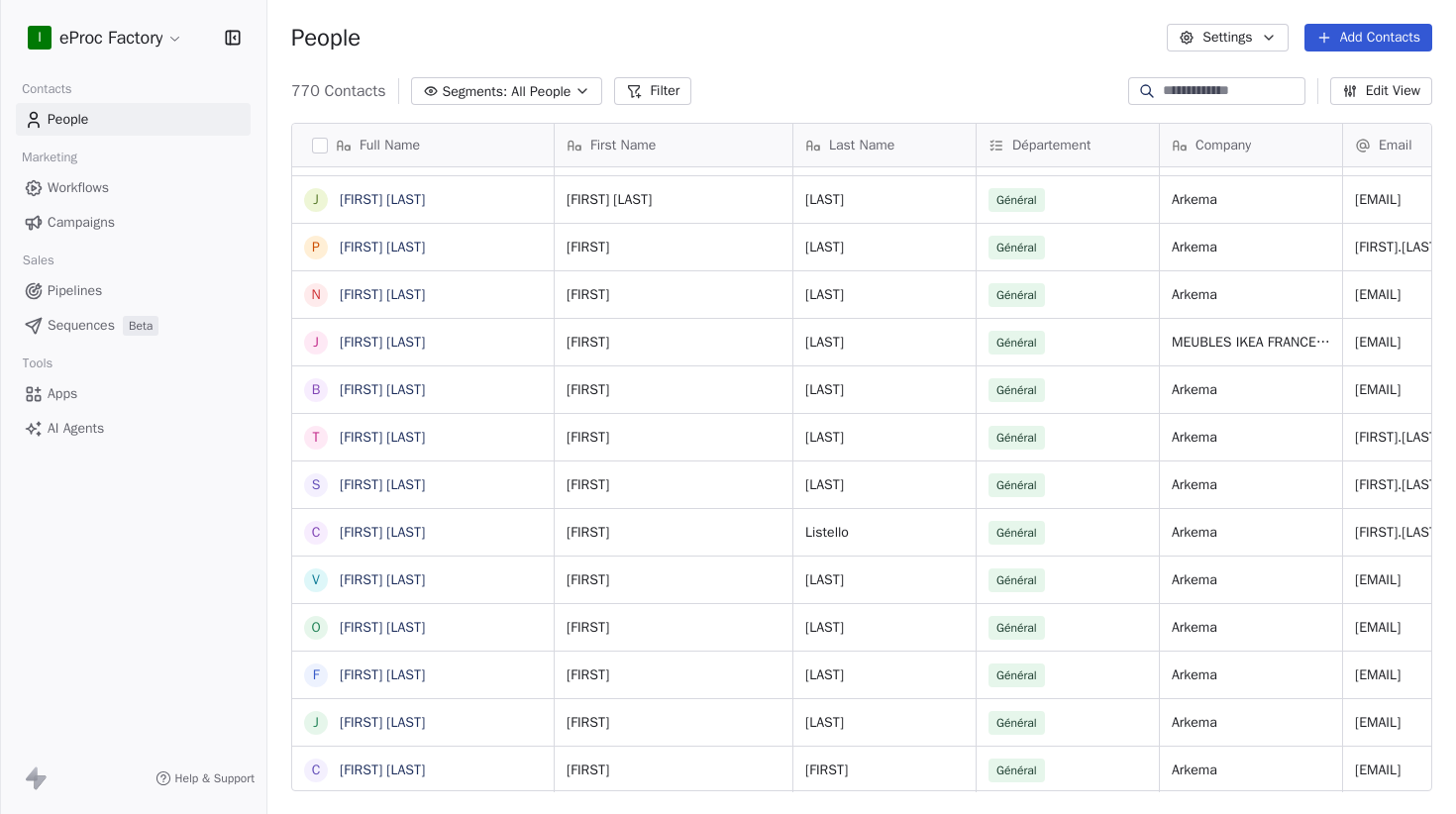 click on "[FIRST] [LAST]" at bounding box center [728, 407] 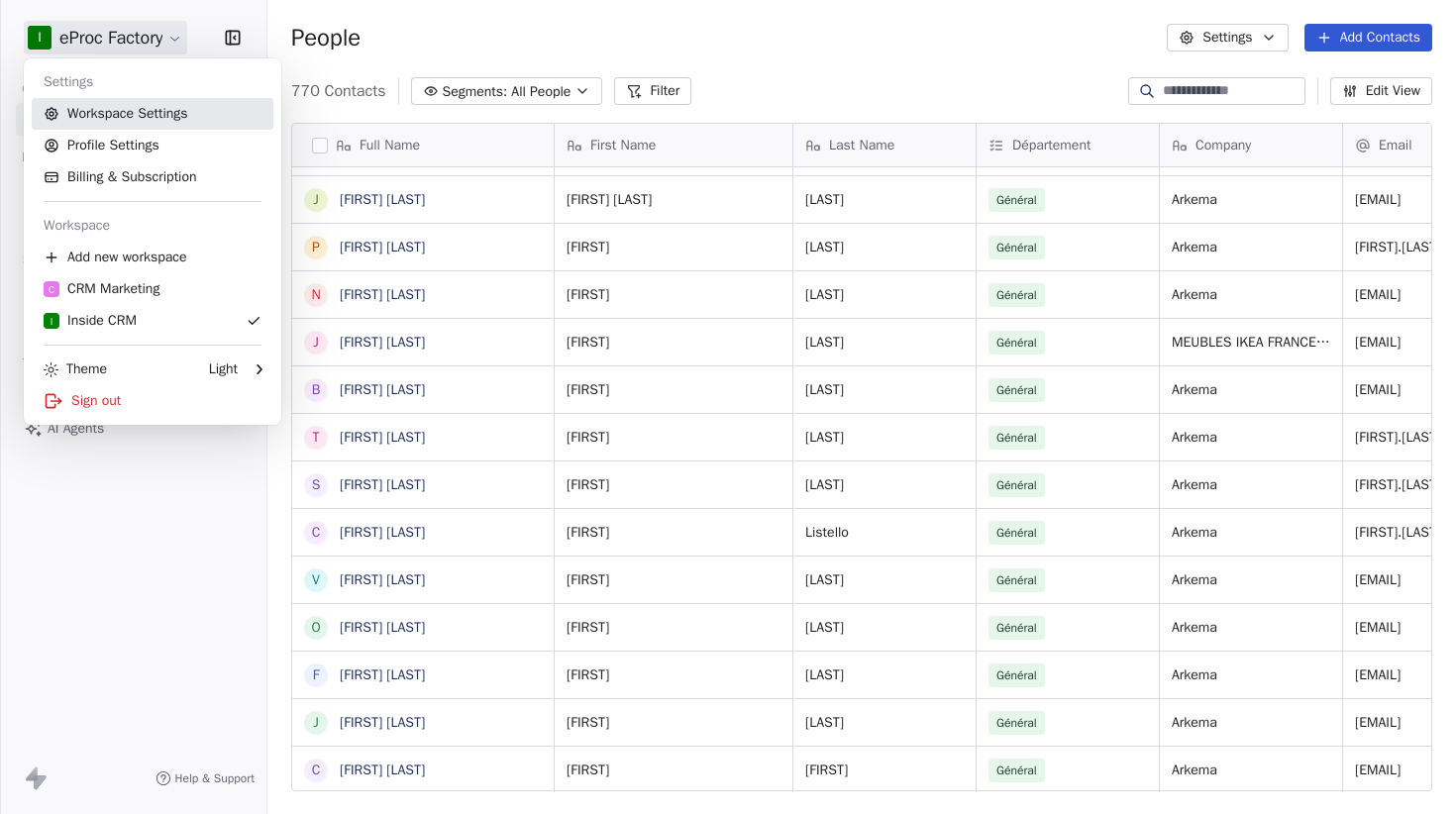 click on "Workspace Settings" at bounding box center (153, 114) 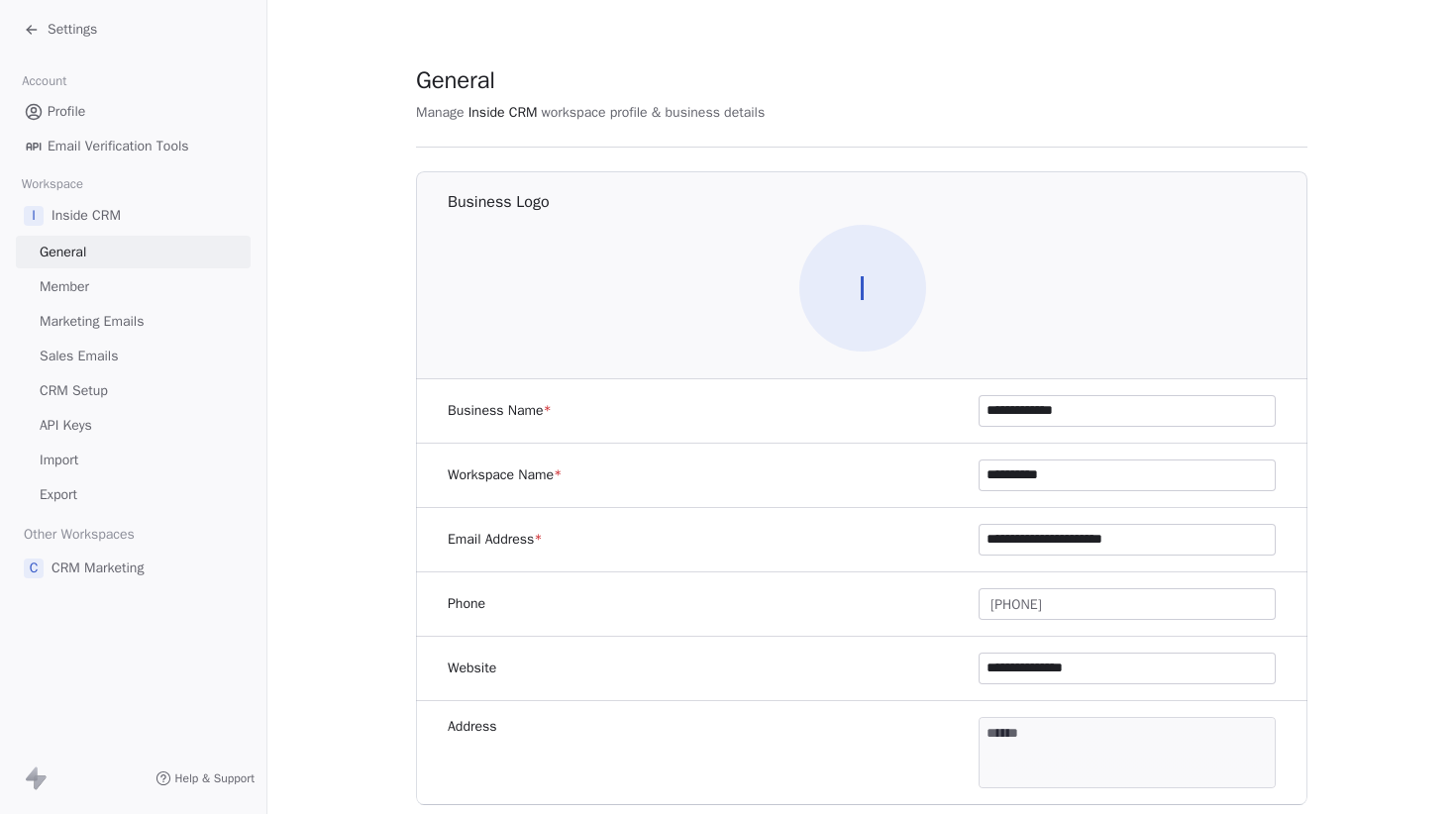 click on "CRM Setup" at bounding box center (73, 390) 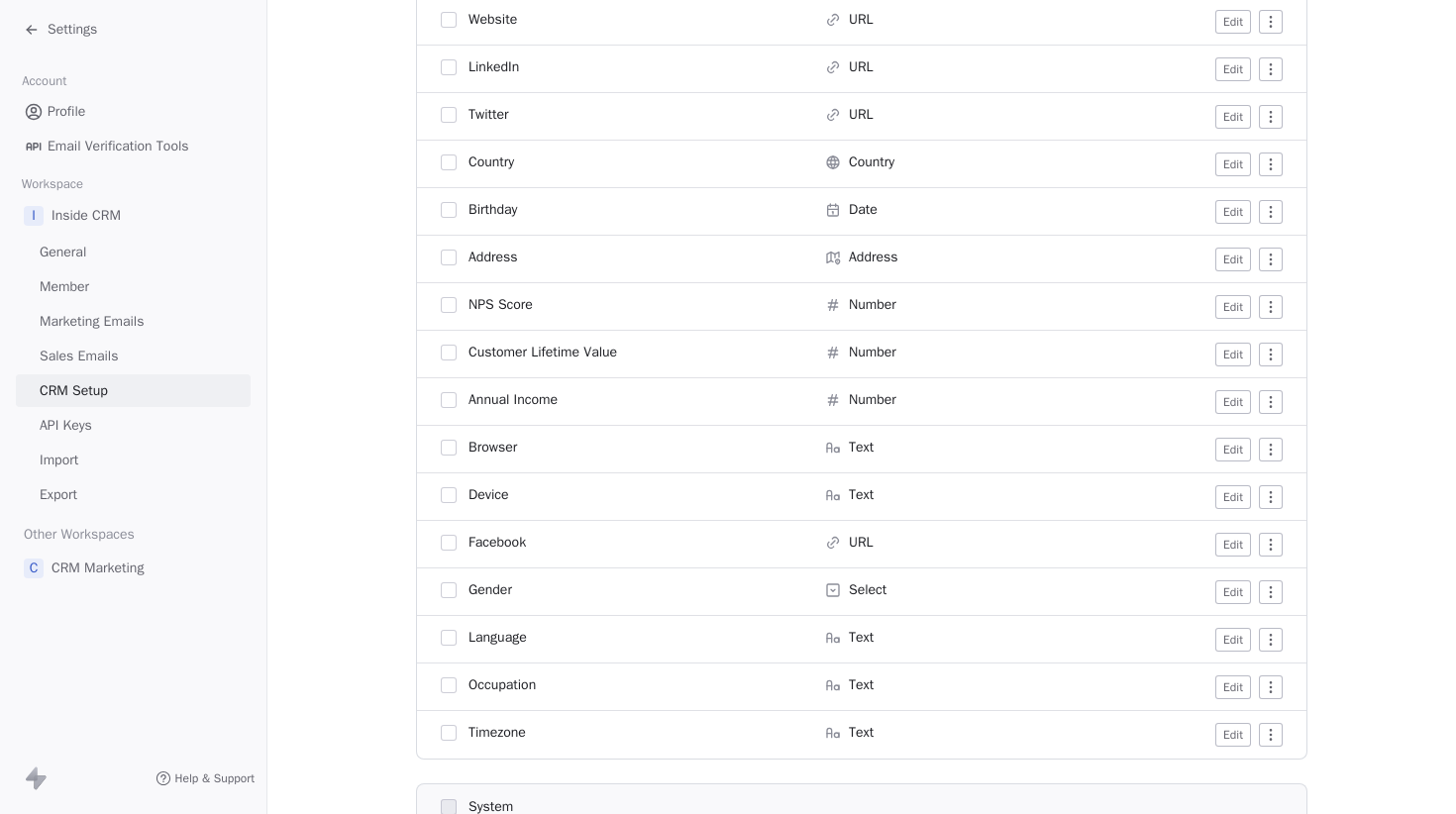 scroll, scrollTop: 0, scrollLeft: 0, axis: both 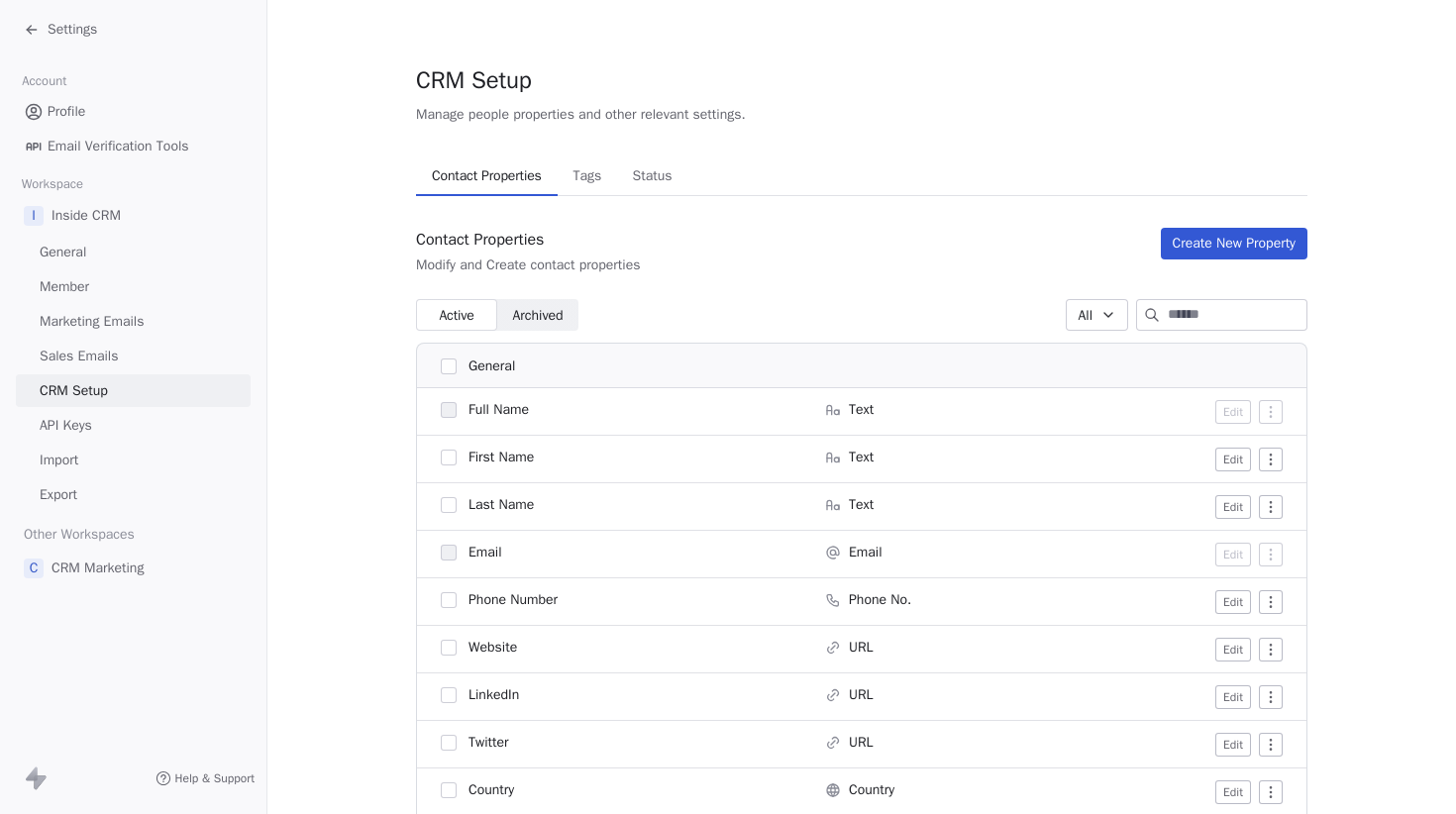 click 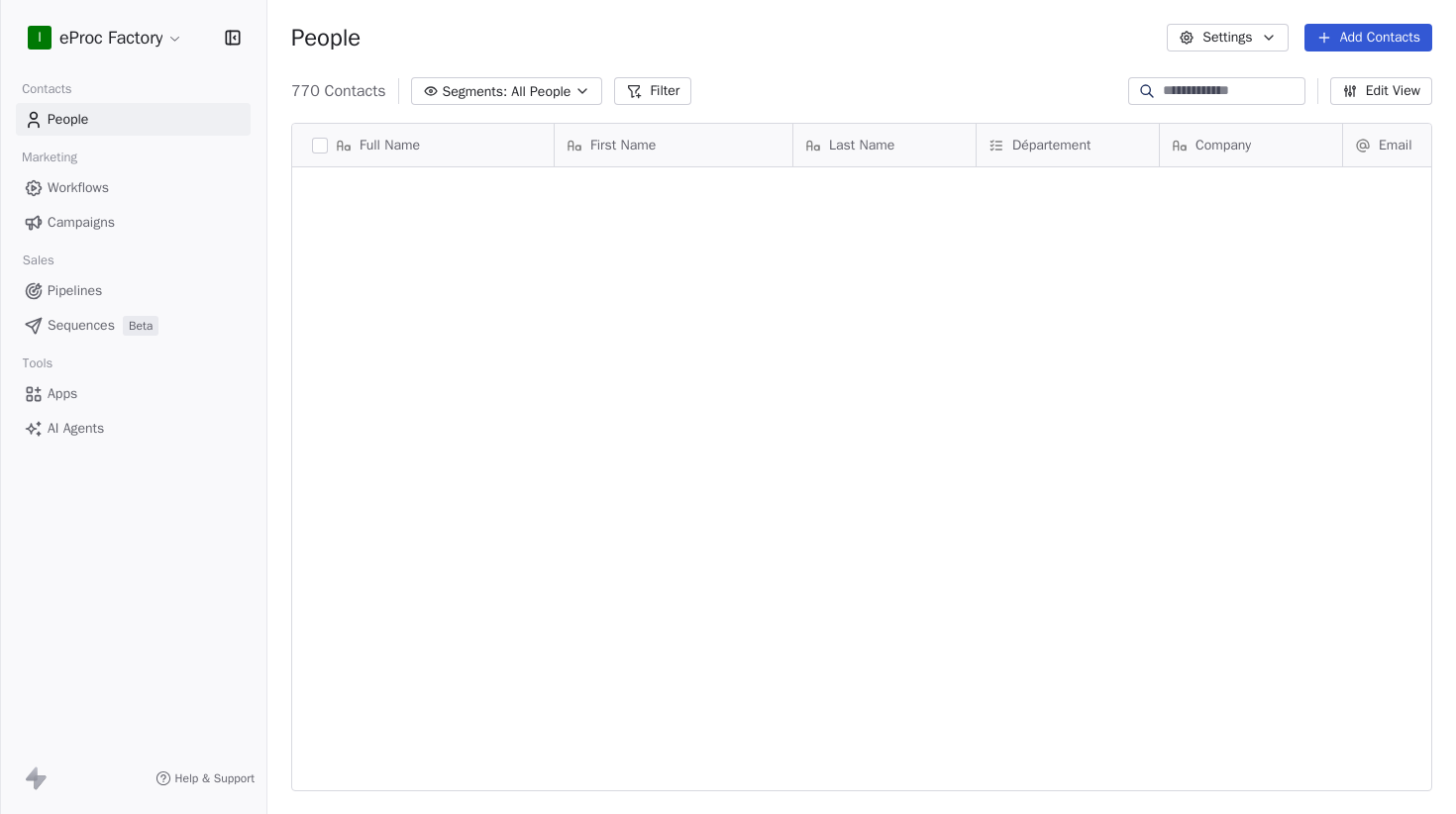 scroll, scrollTop: 31411, scrollLeft: 0, axis: vertical 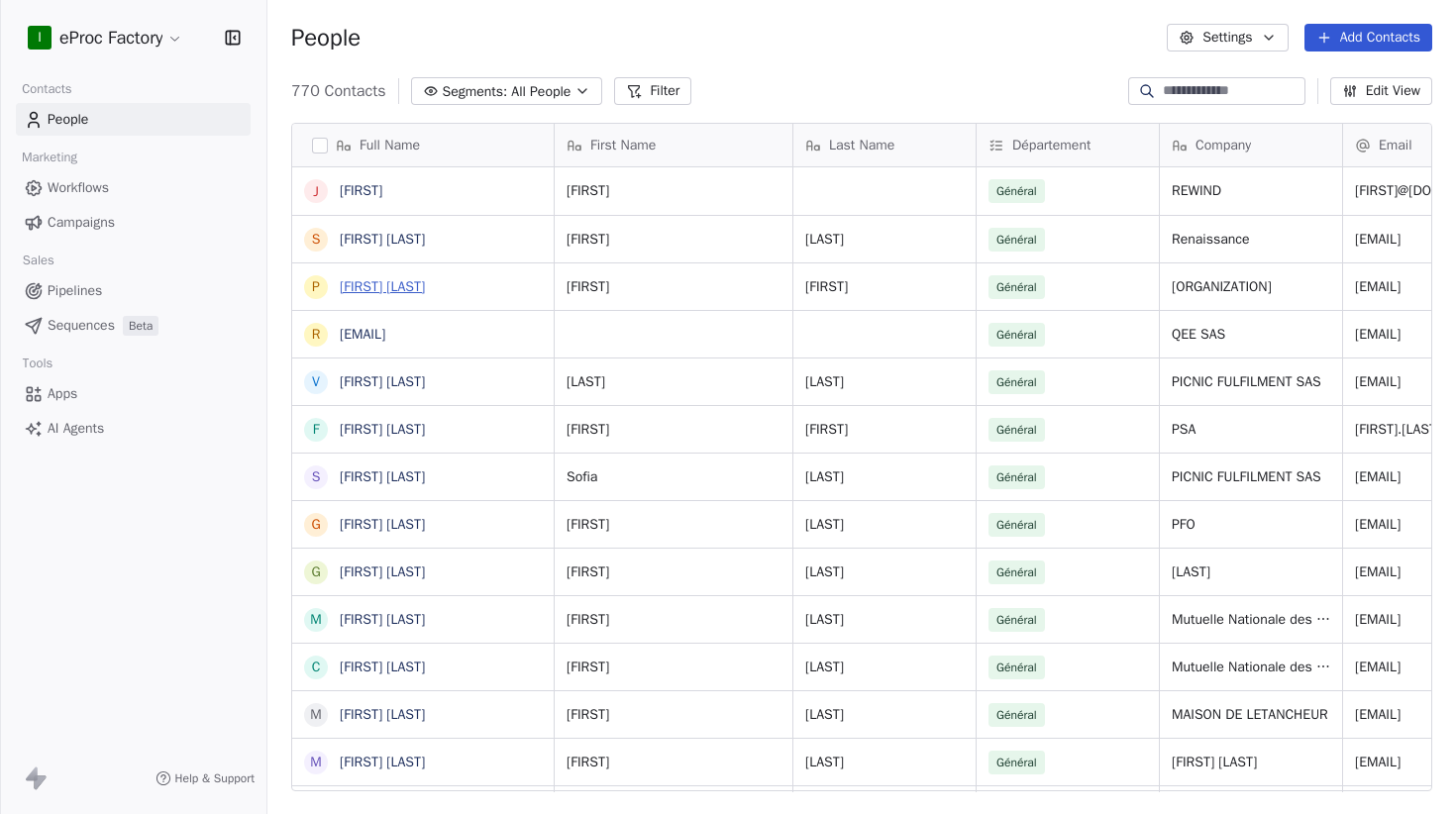click on "[FIRST] [LAST]" at bounding box center [382, 286] 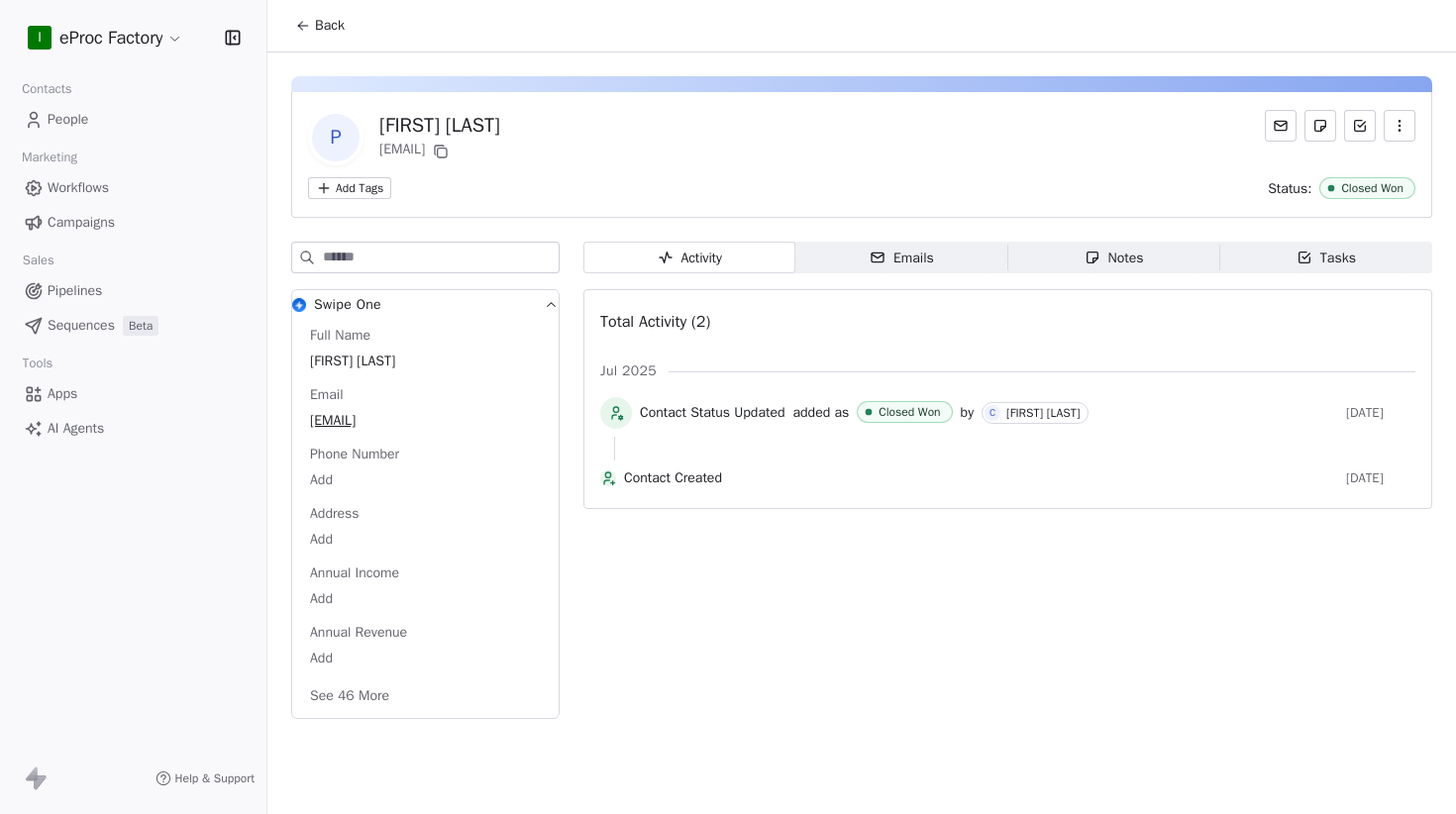 click on "Back" at bounding box center [330, 26] 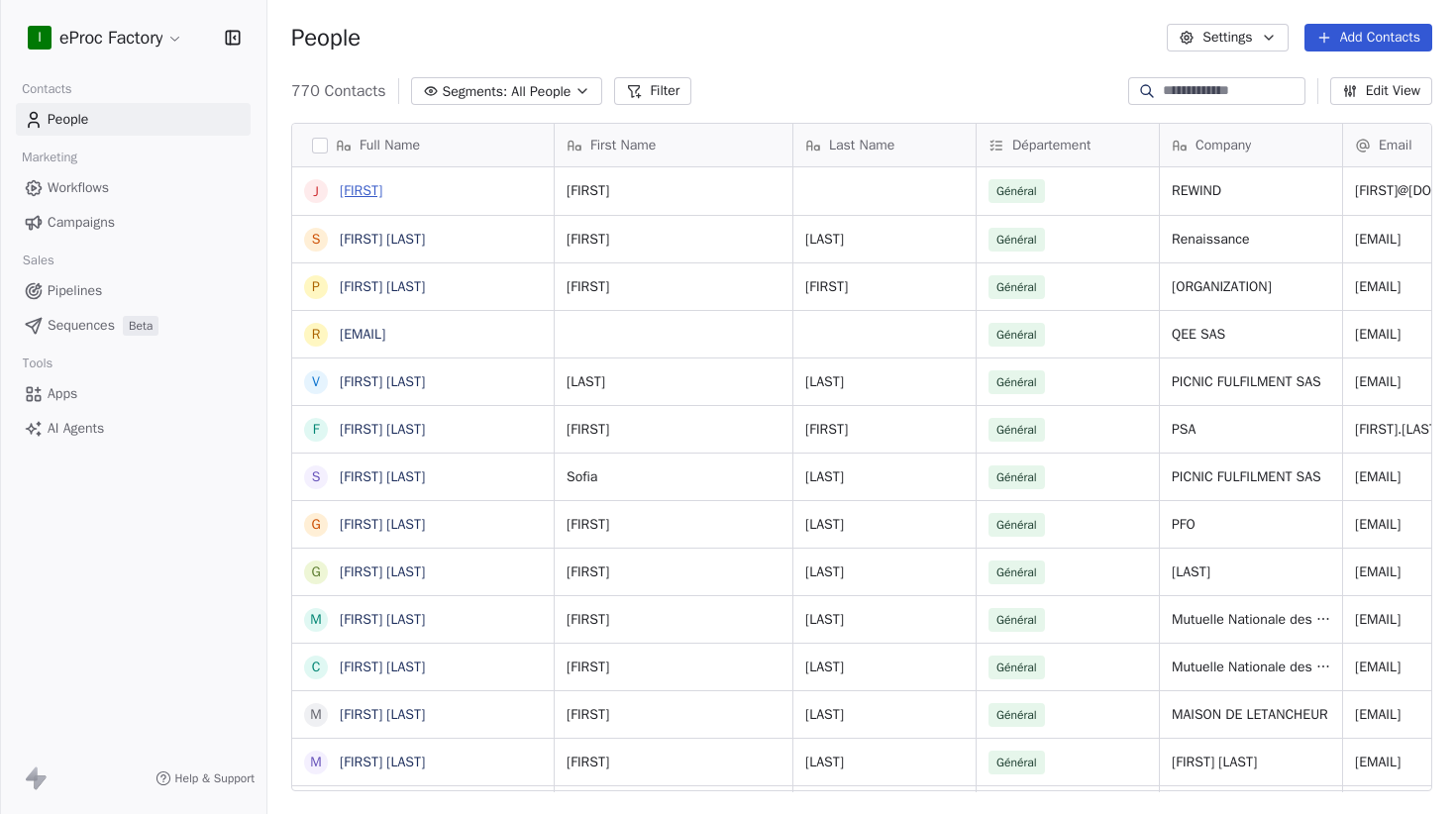 click on "[FIRST]" at bounding box center (361, 190) 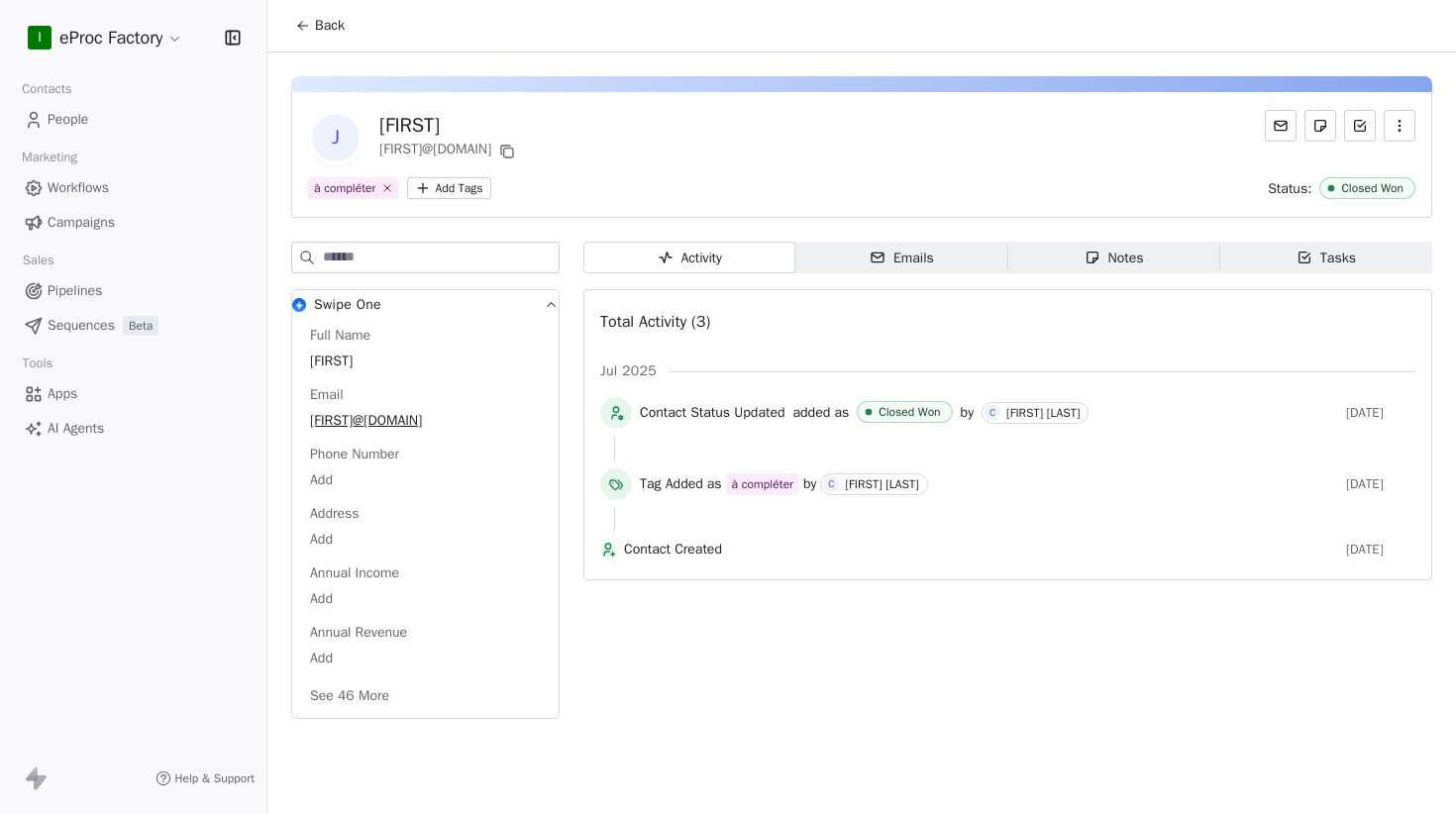 click on "Back" at bounding box center [320, 26] 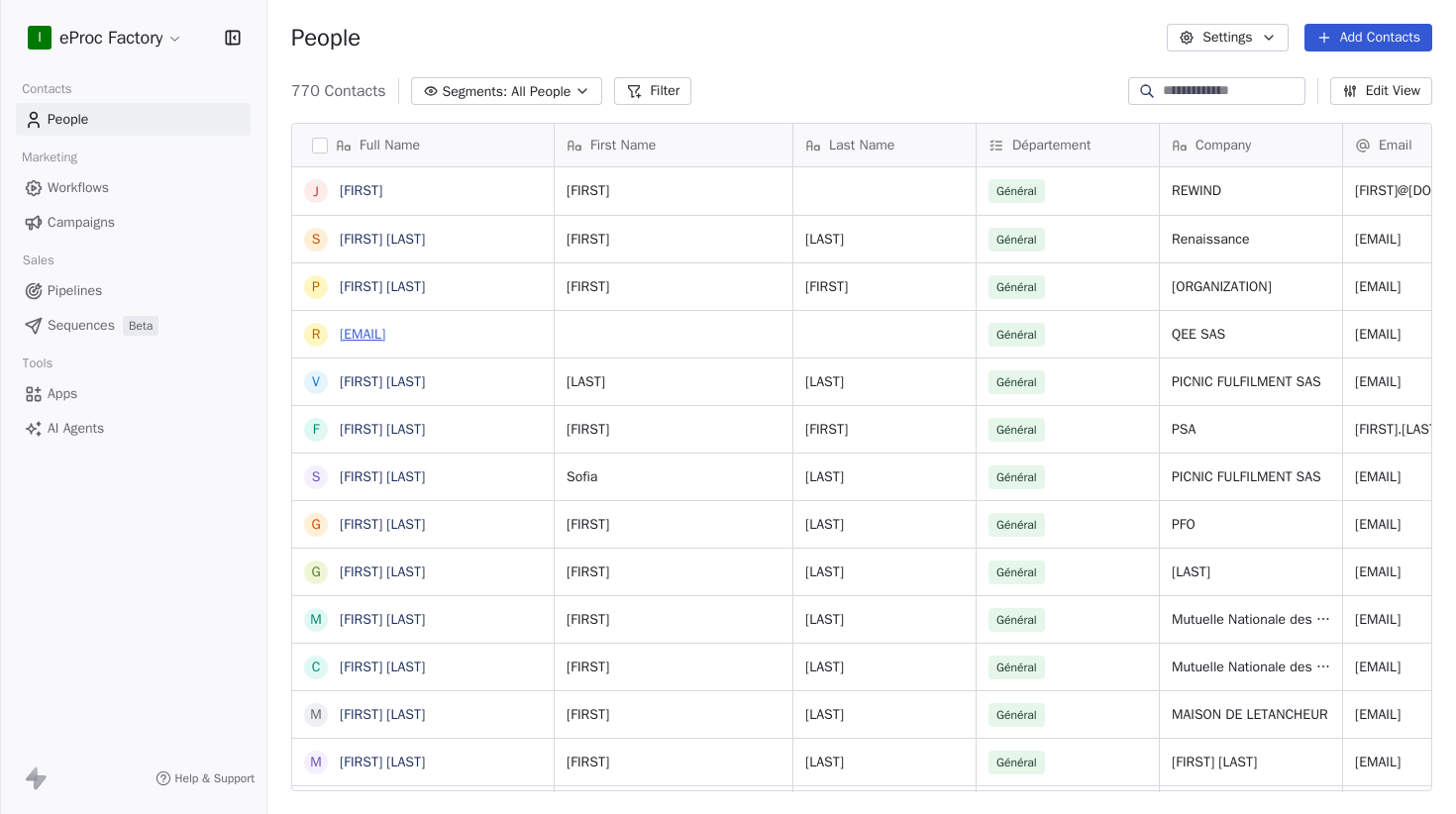click on "[EMAIL]" at bounding box center (363, 334) 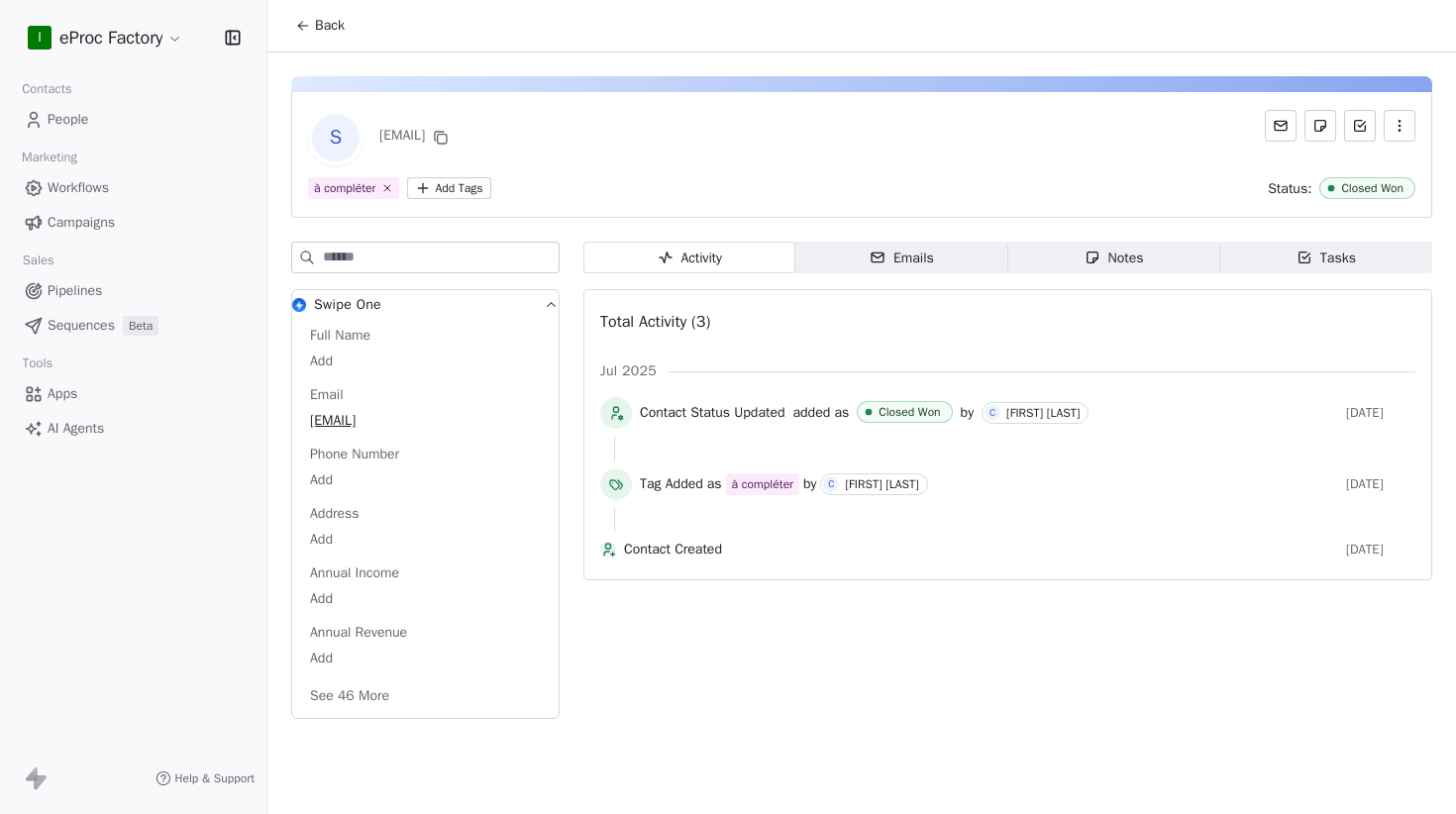 click on "Back" at bounding box center (330, 26) 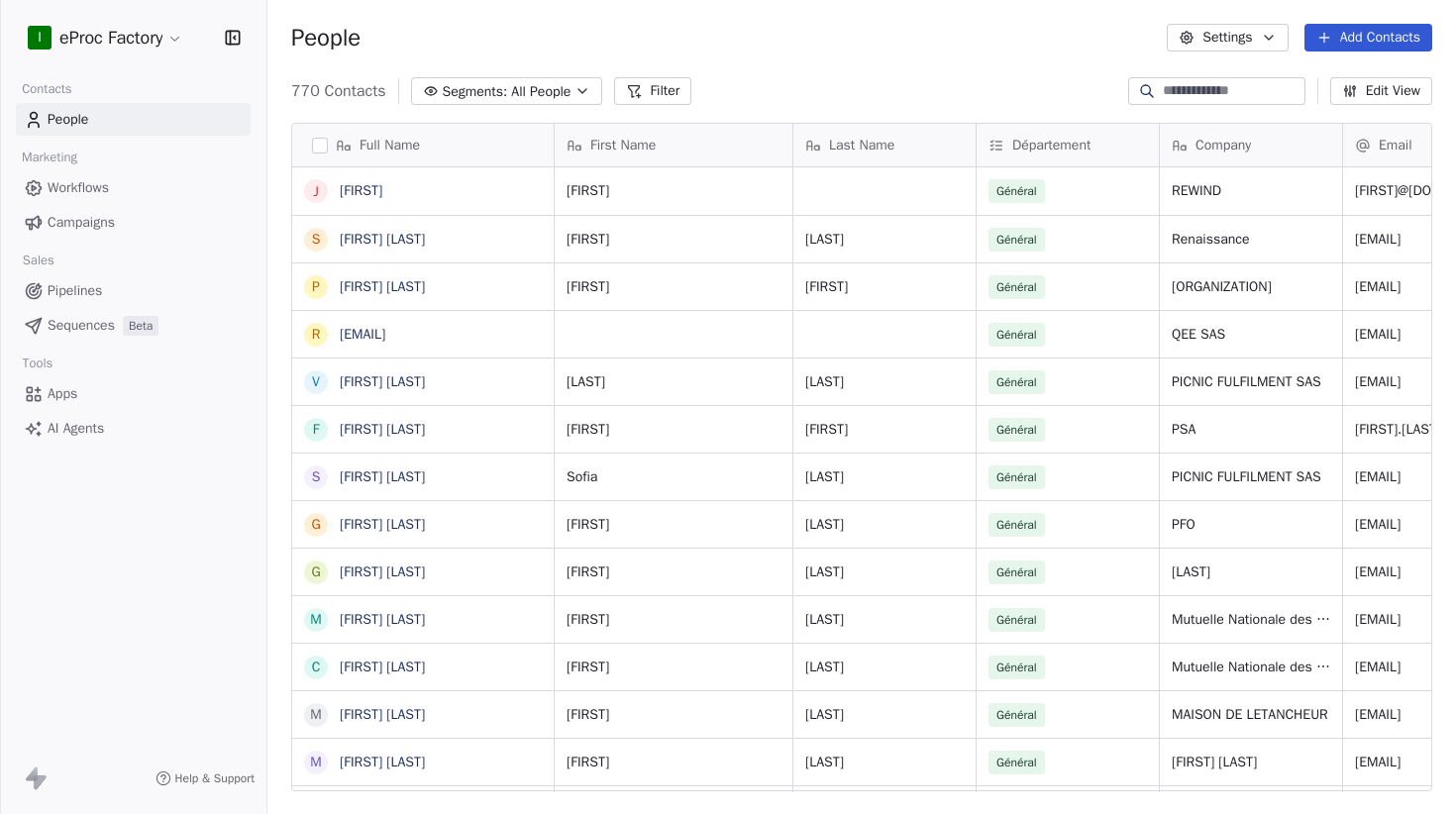 click on "I eProc Factory Contacts People Marketing Workflows Campaigns Sales Pipelines Sequences Beta Tools Apps AI Agents Help & Support People Settings Add Contacts 770 Contacts Segments: All People Filter Edit View Tag Add to Sequence Export Full Name J [FIRST] S [LAST] P [FIRST] [LAST] r [EMAIL] V [FIRST] [LAST] F [FIRST] [LAST] S [FIRST] [LAST] G [FIRST] [LAST] G [FIRST] [LAST] M [FIRST] [LAST] C [FIRST] [LAST] M [FIRST] [LAST] M [FIRST] [LAST] X [FIRST] [LAST] T [FIRST] [LAST] K [FIRST] [LAST] A [FIRST] [LAST] A [FIRST] [LAST] A [FIRST] [LAST] S [FIRST] [LAST] L [FIRST] [LAST] G [FIRST] [LAST] H [FIRST] [LAST] Y [FIRST] [LAST] L [FIRST] [LAST] G [FIRST] [LAST] V [FIRST] [LAST] L [FIRST] [LAST] K [FIRST] [LAST] J [FIRST] [LAST] S [FIRST] [LAST] N [FIRST] [LAST] C [FIRST] [LAST] First Name Last Name Département Company Email Géré par Produits Solutions [FIRST] Général REWIND [EMAIL] [FIRST] [LAST] Impression Packaging & Envoi Primo [FIRST] [LAST]" at bounding box center [728, 407] 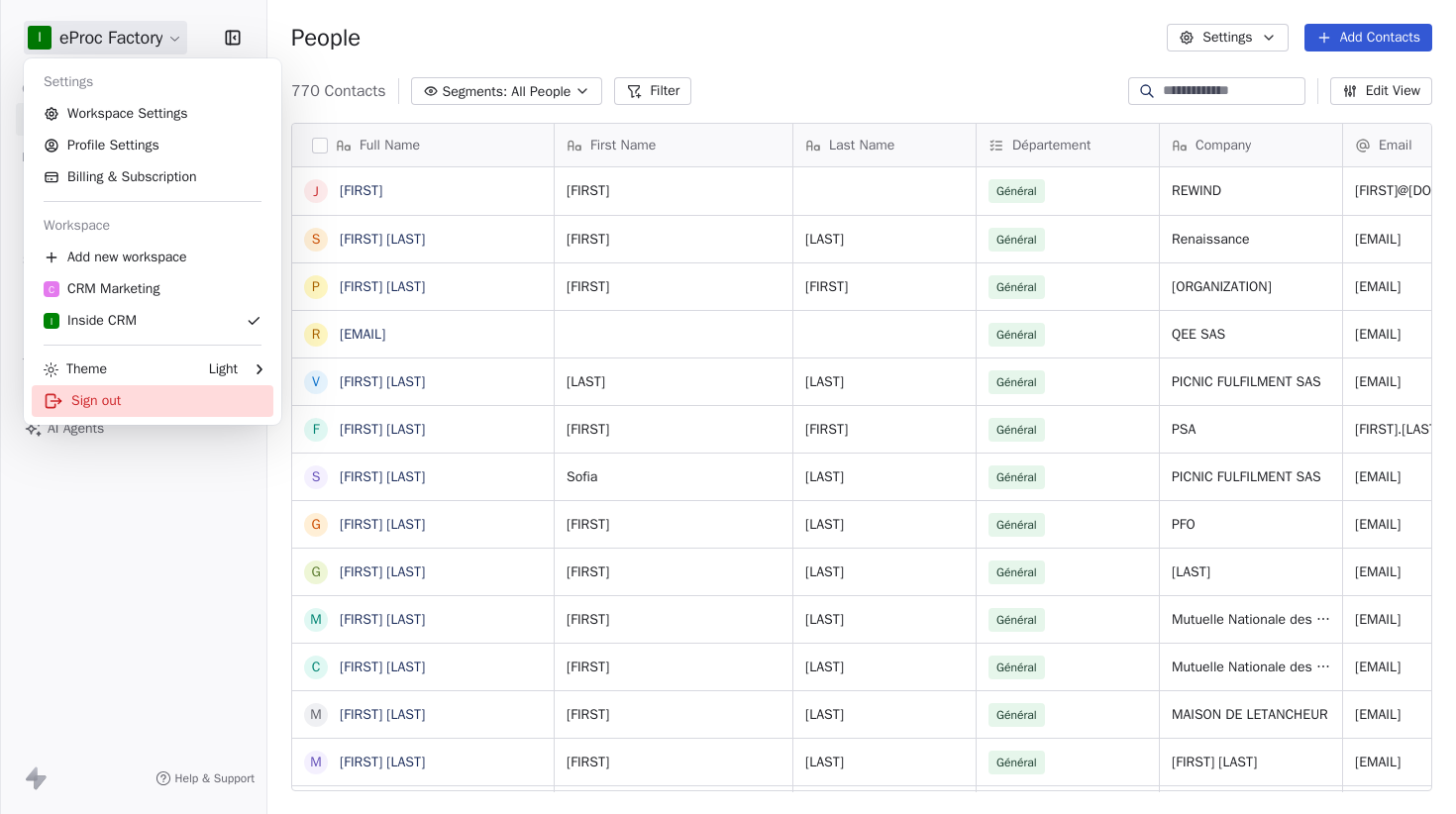 click on "Sign out" at bounding box center [153, 401] 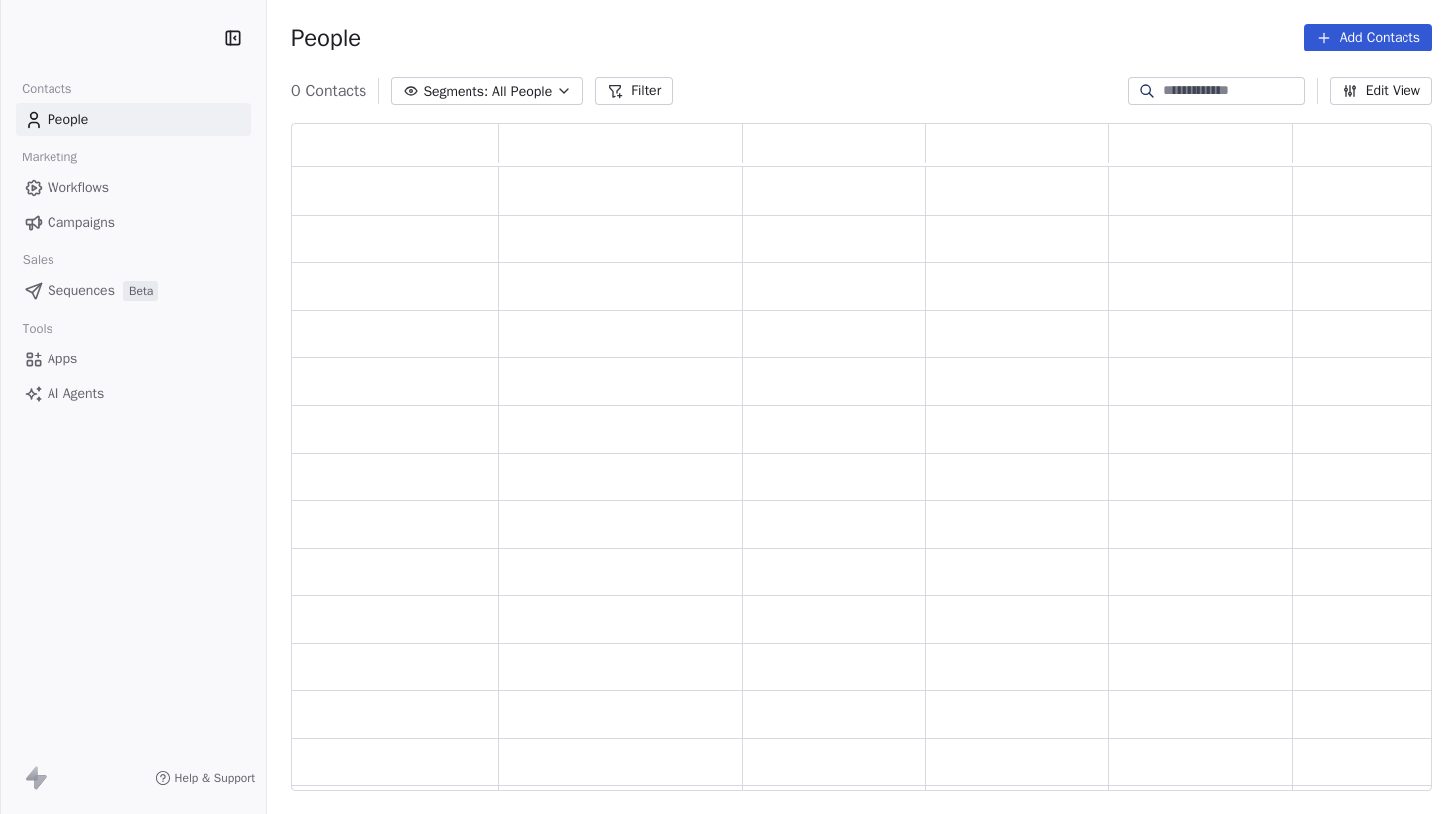 scroll, scrollTop: 0, scrollLeft: 0, axis: both 